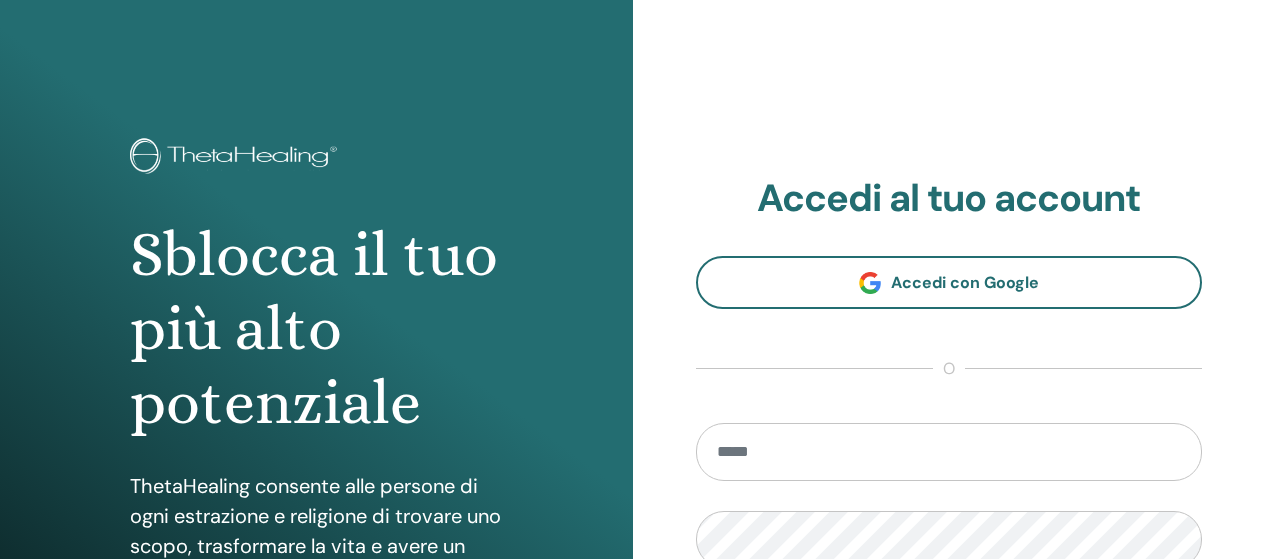 scroll, scrollTop: 0, scrollLeft: 0, axis: both 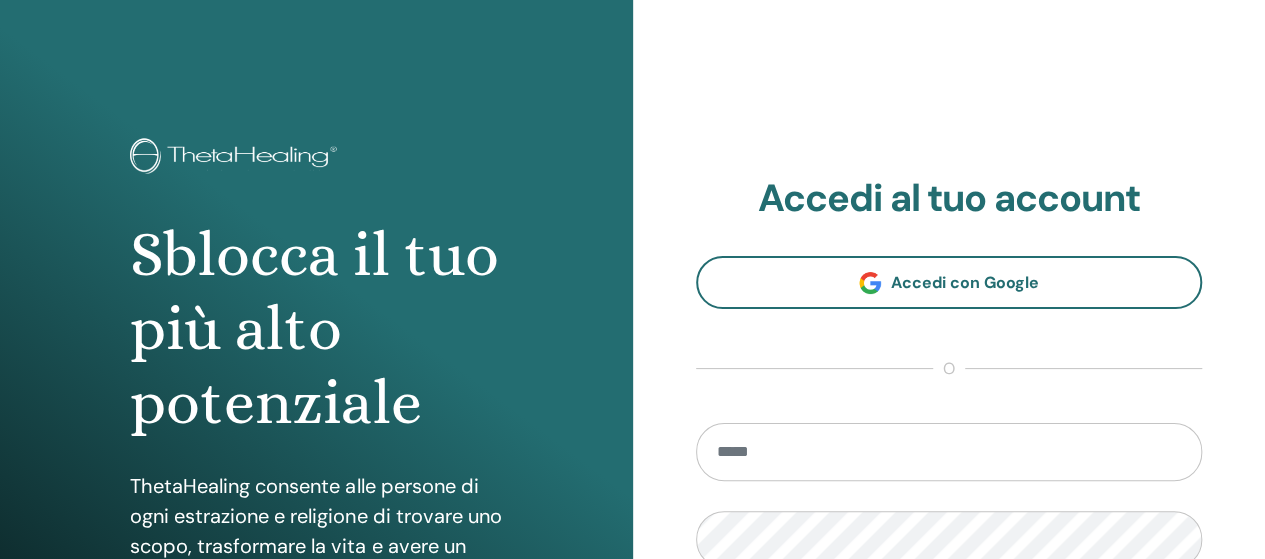 click at bounding box center (949, 452) 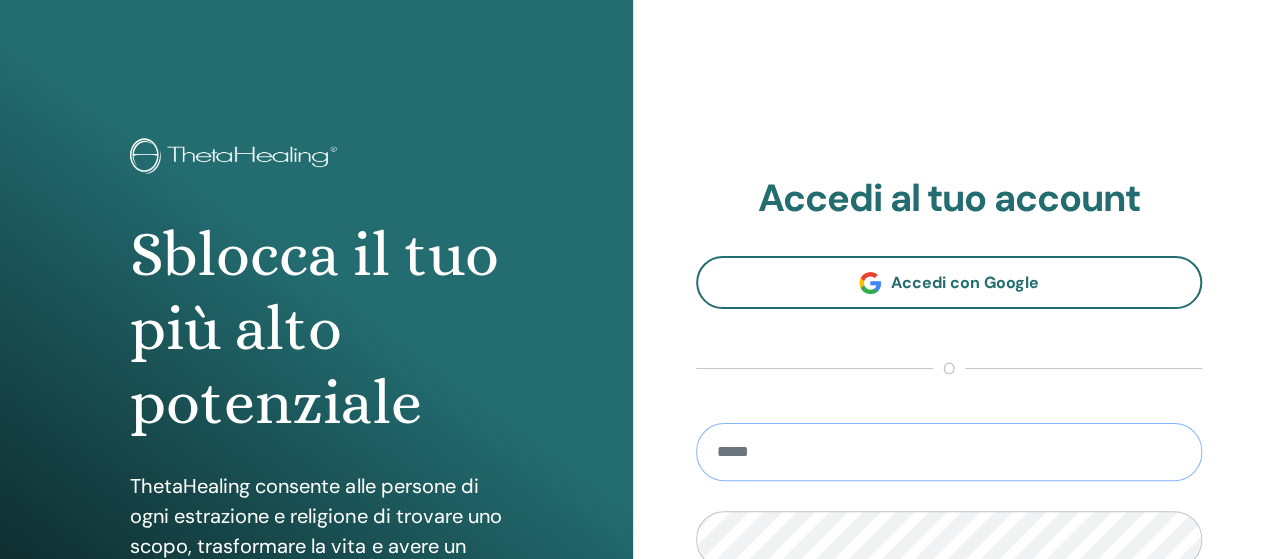 type on "**********" 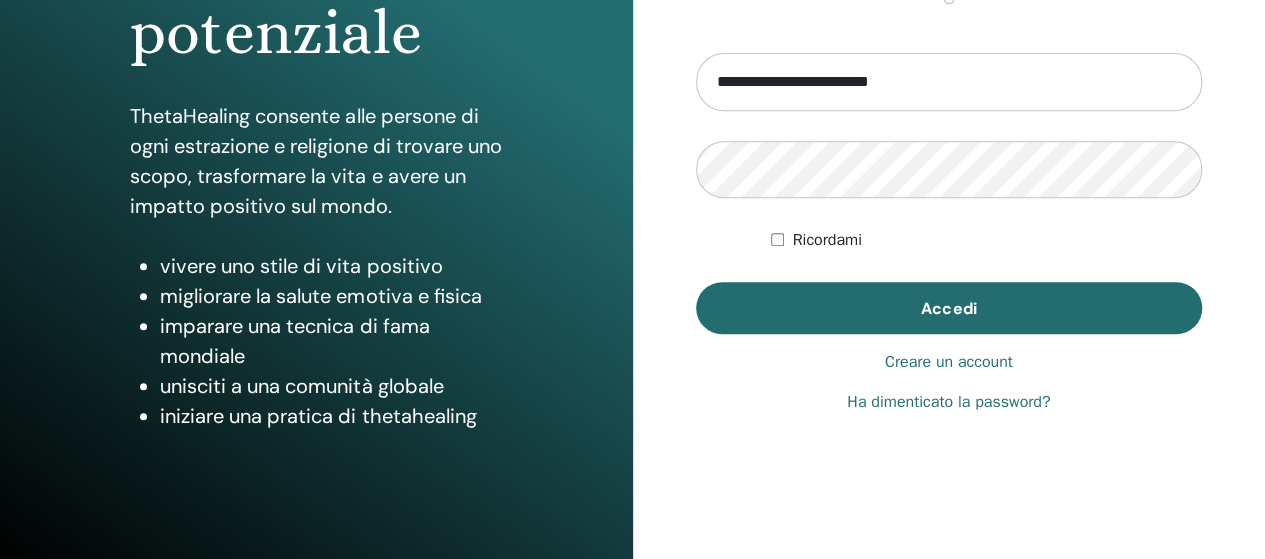 scroll, scrollTop: 366, scrollLeft: 0, axis: vertical 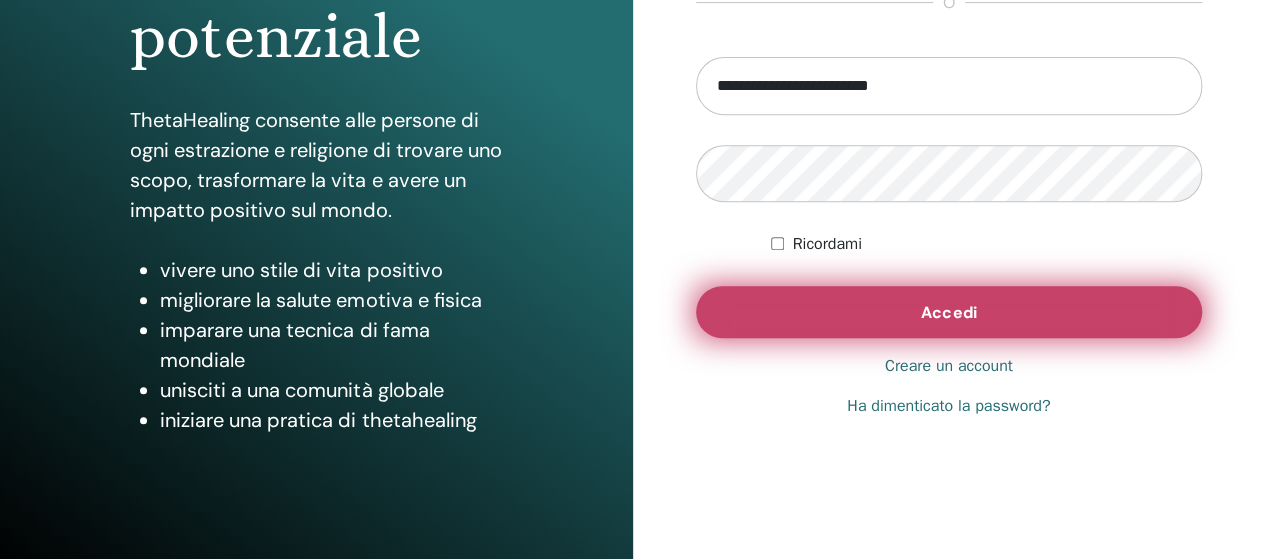 click on "Accedi" at bounding box center (948, 312) 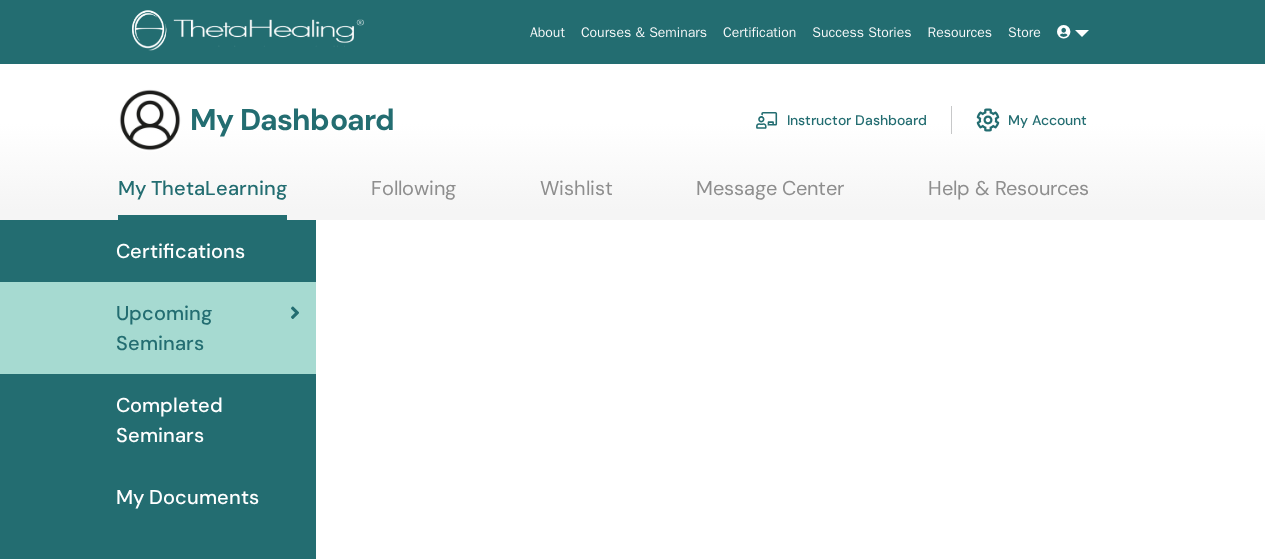 scroll, scrollTop: 0, scrollLeft: 0, axis: both 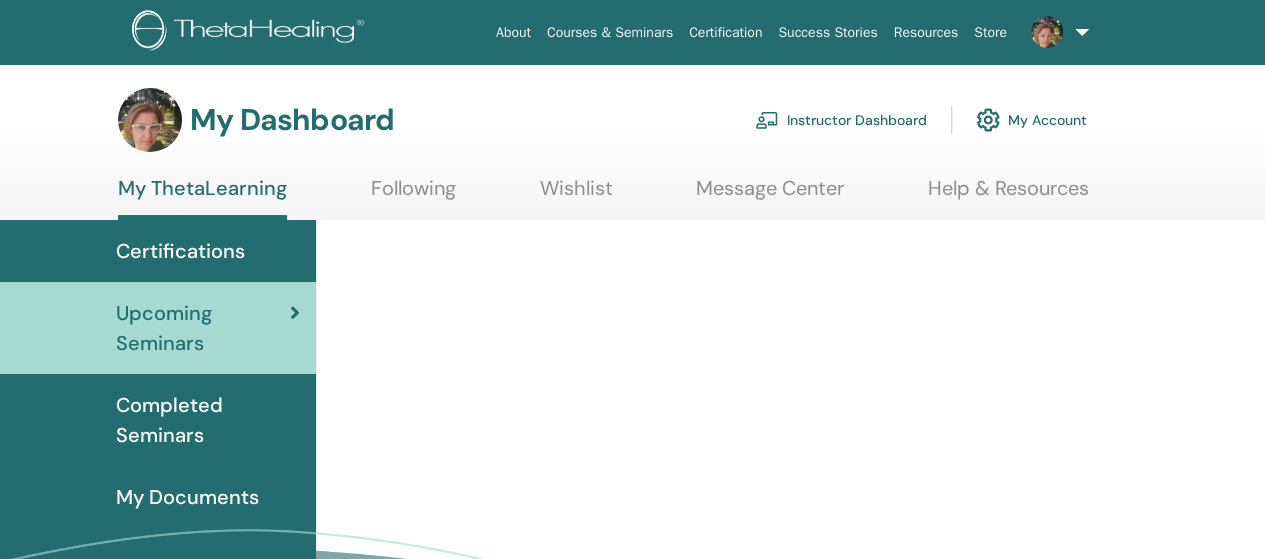 click on "Instructor Dashboard" at bounding box center [841, 120] 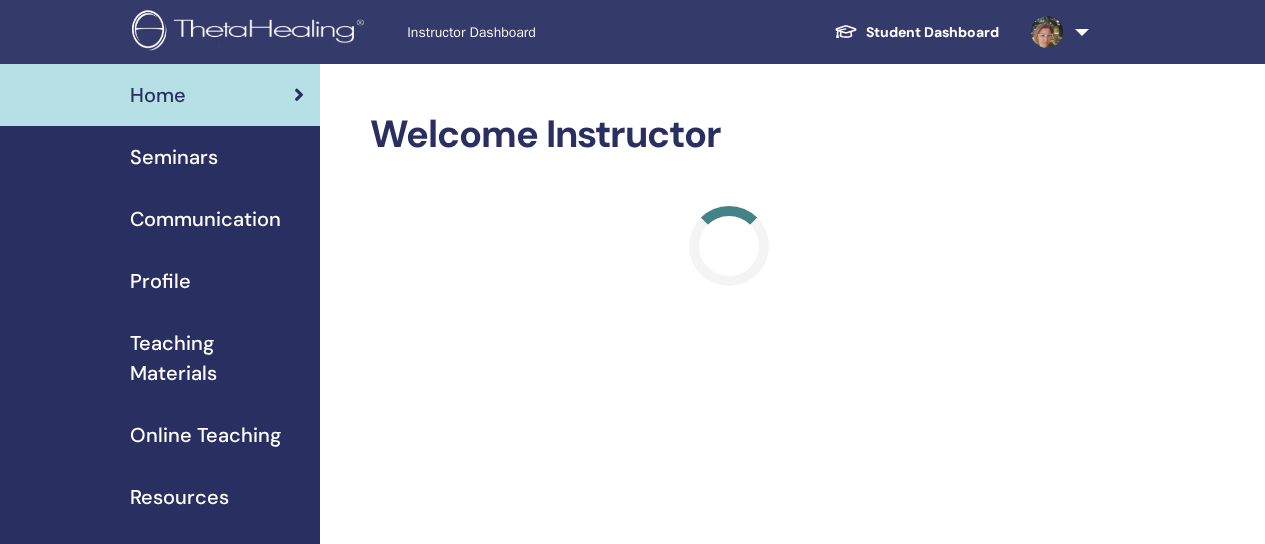 scroll, scrollTop: 0, scrollLeft: 0, axis: both 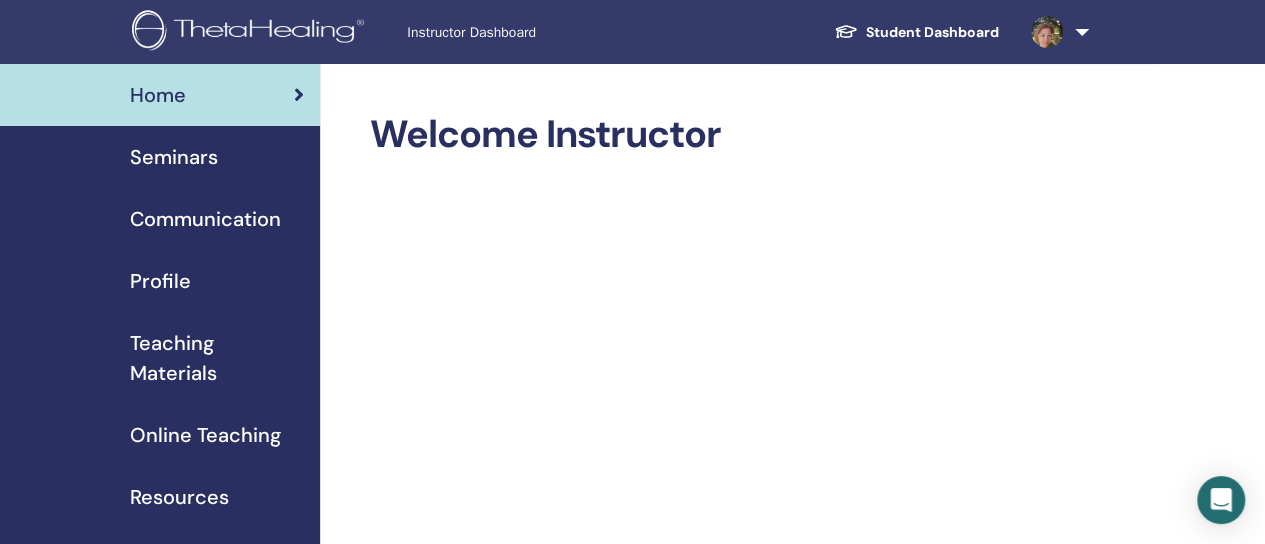 click on "Seminars" at bounding box center [174, 157] 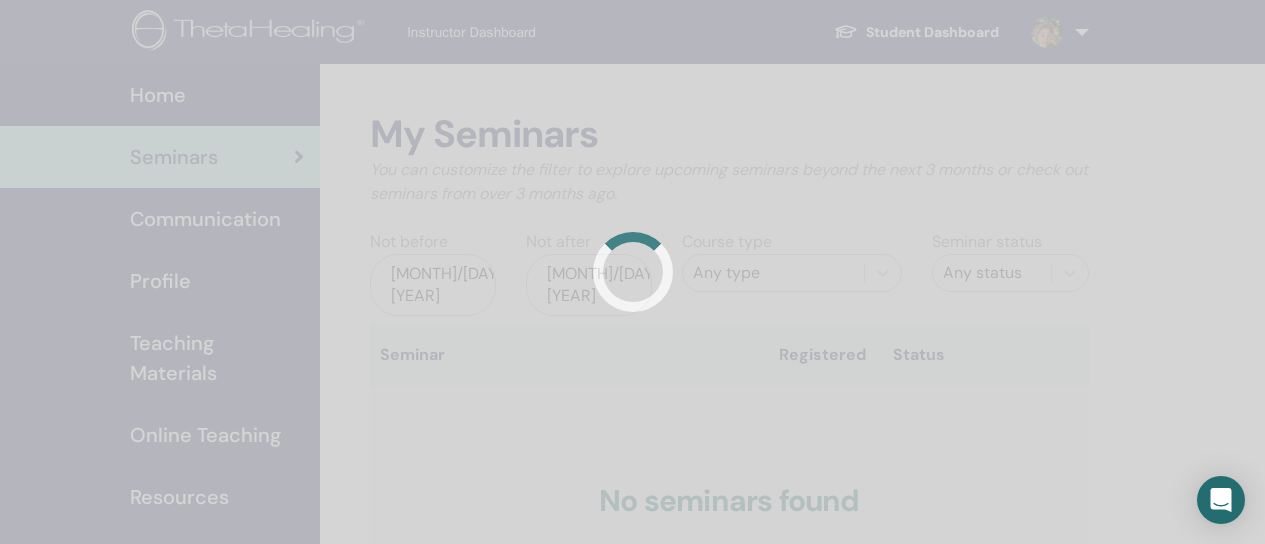 scroll, scrollTop: 0, scrollLeft: 0, axis: both 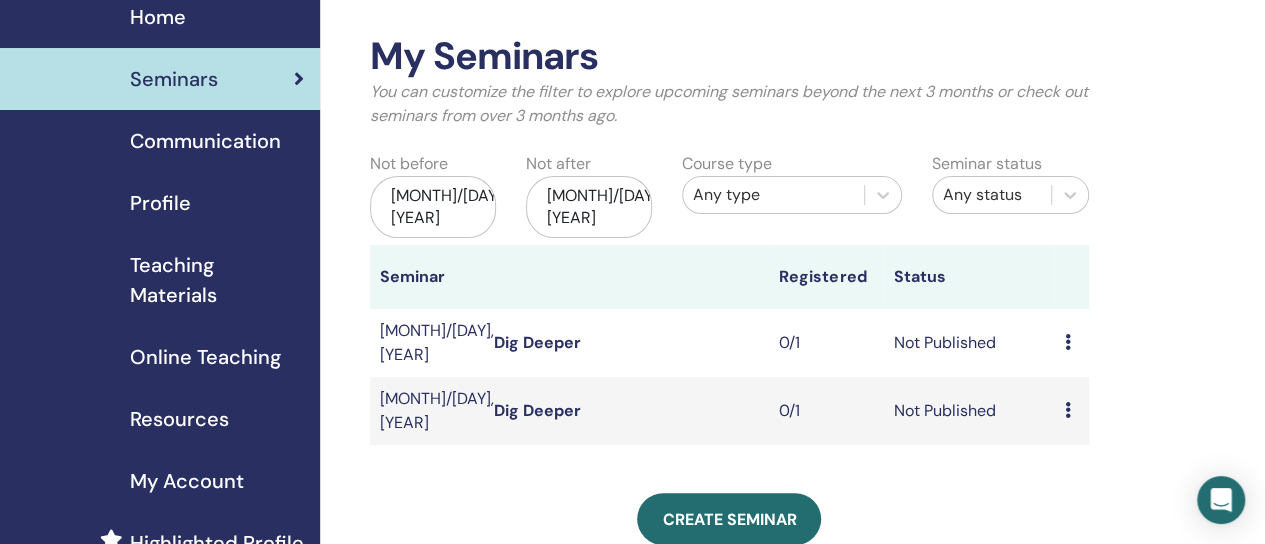 click on "Profile" at bounding box center [160, 203] 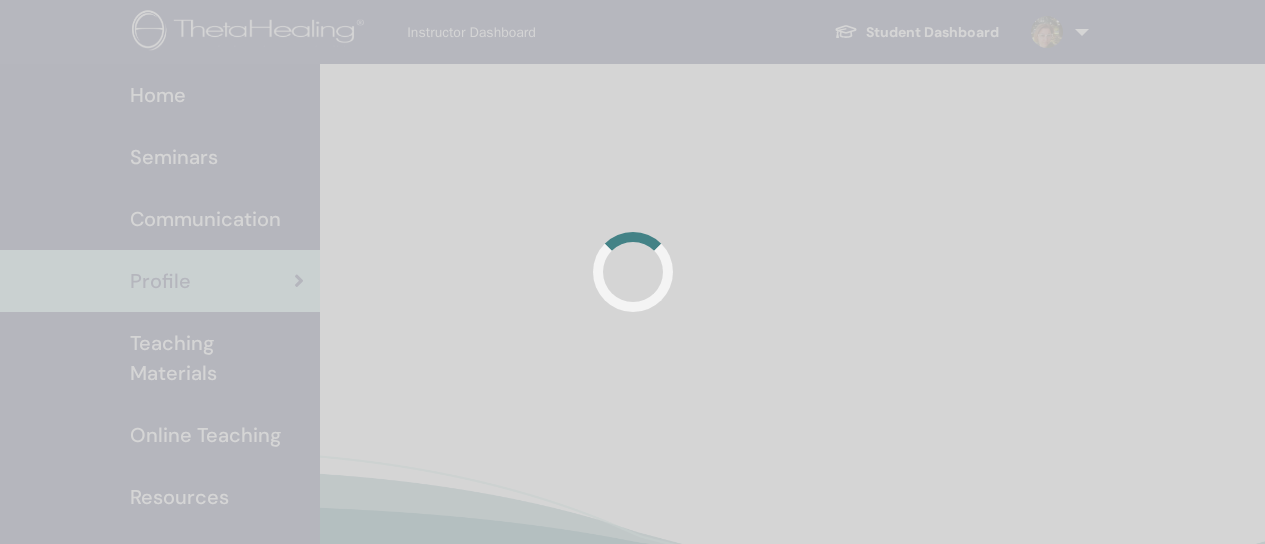 scroll, scrollTop: 0, scrollLeft: 0, axis: both 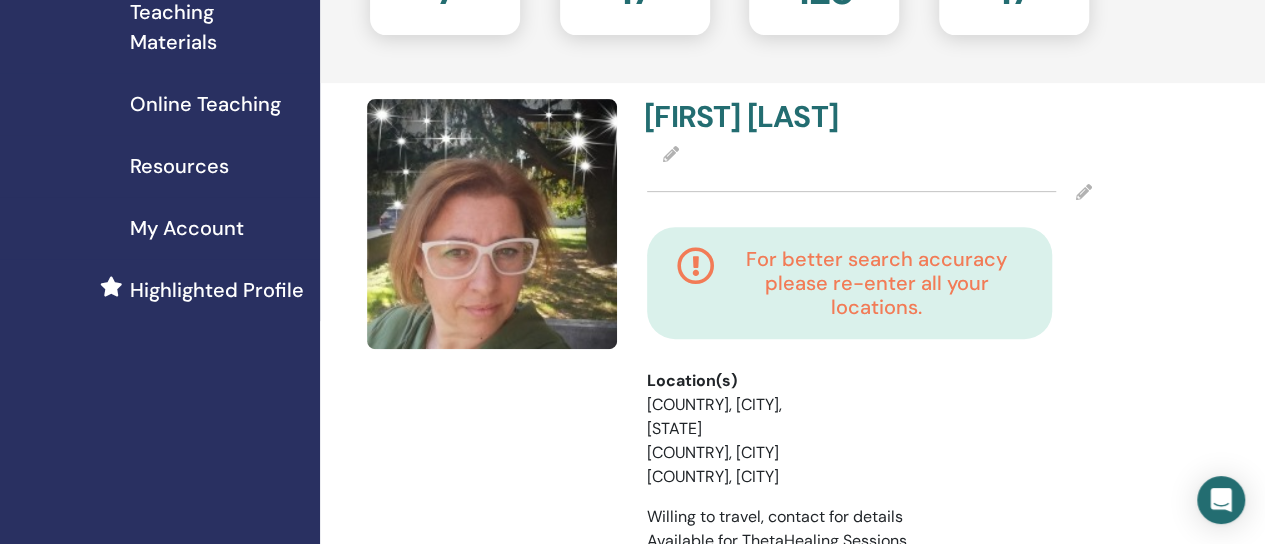 click on "Online Teaching" at bounding box center [205, 104] 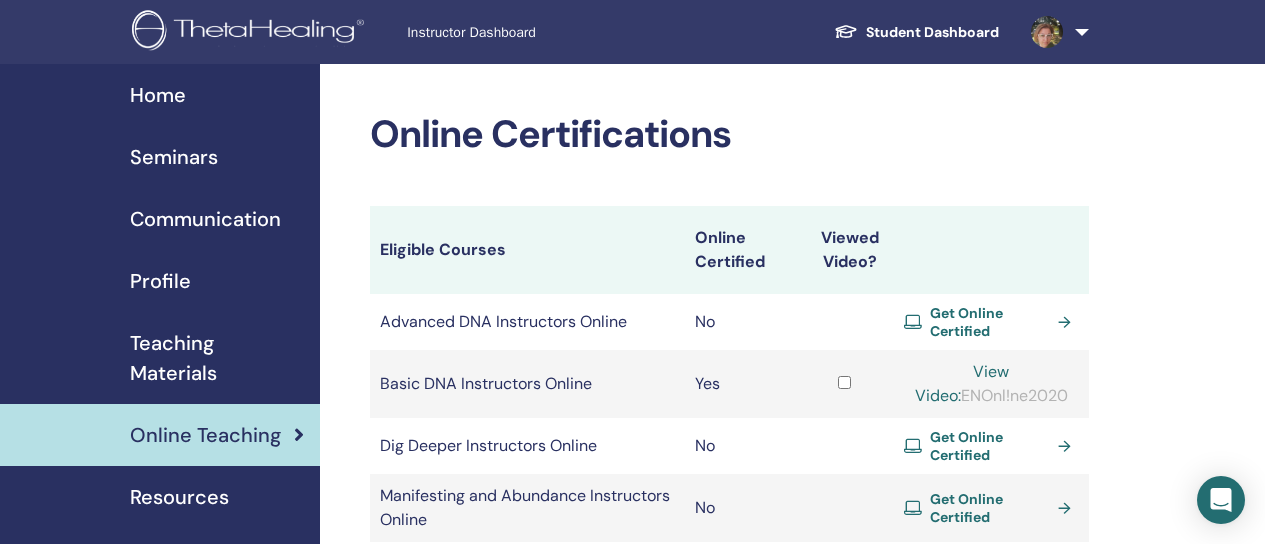 scroll, scrollTop: 0, scrollLeft: 0, axis: both 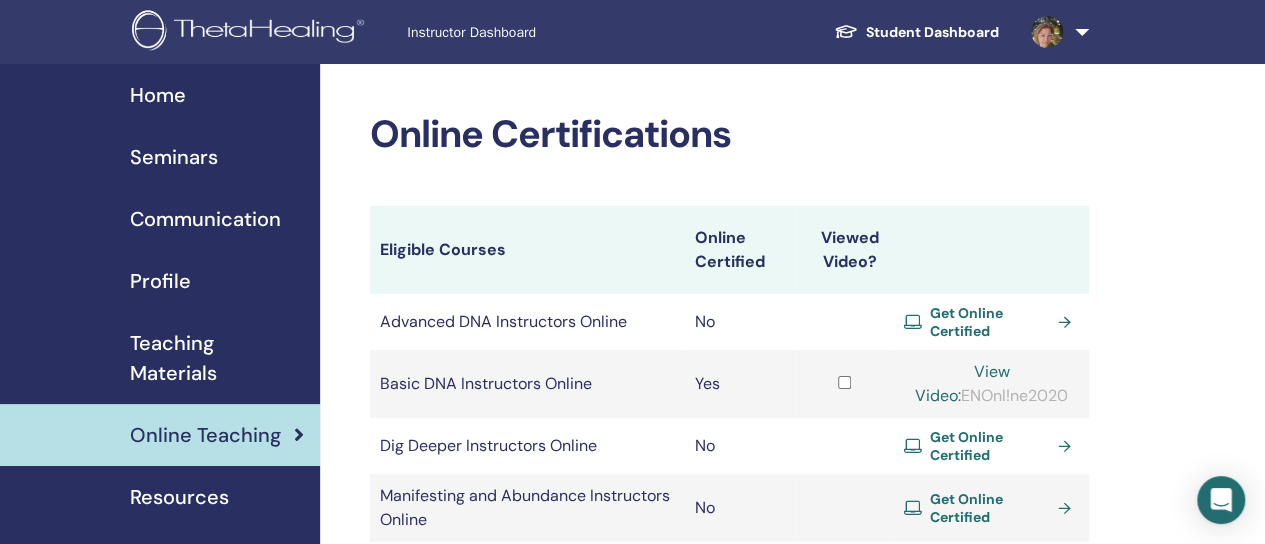 click on "Seminars" at bounding box center [174, 157] 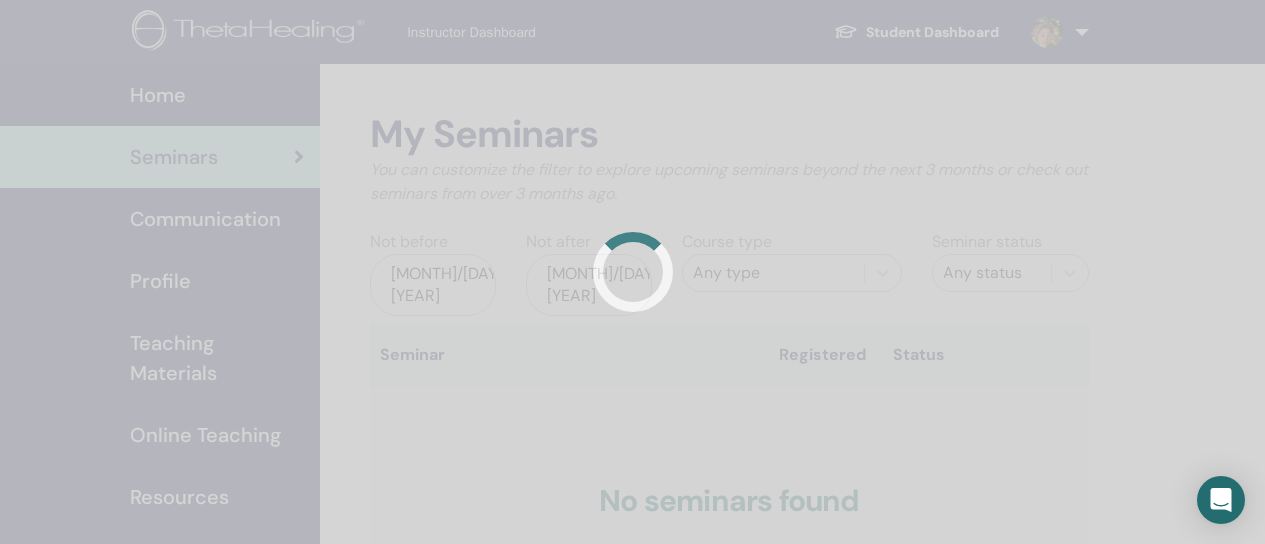 scroll, scrollTop: 0, scrollLeft: 0, axis: both 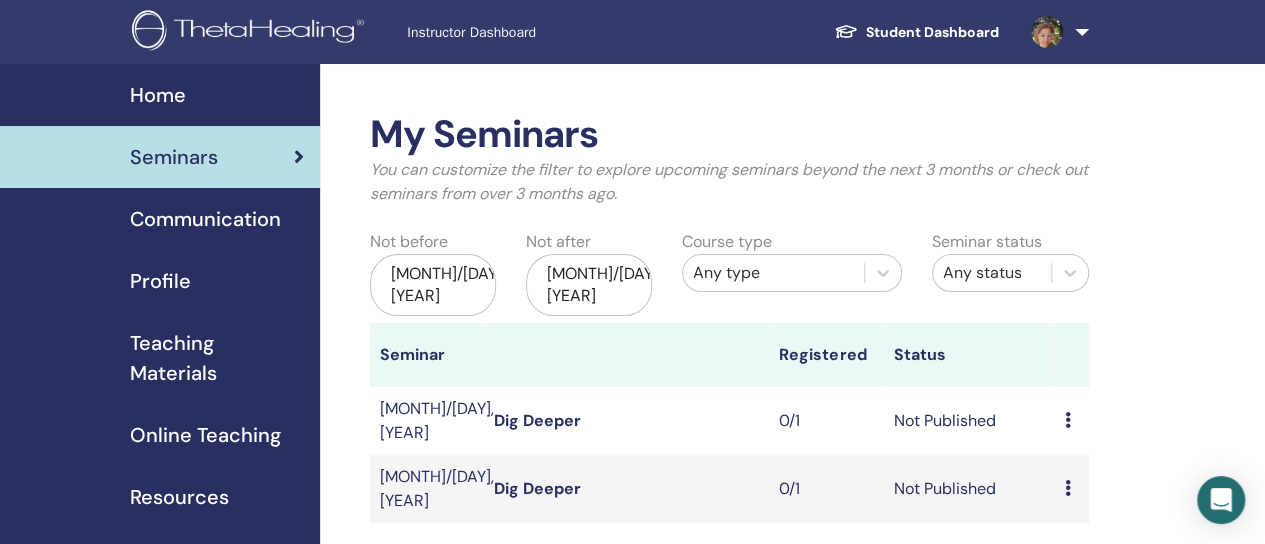 click at bounding box center (1067, 420) 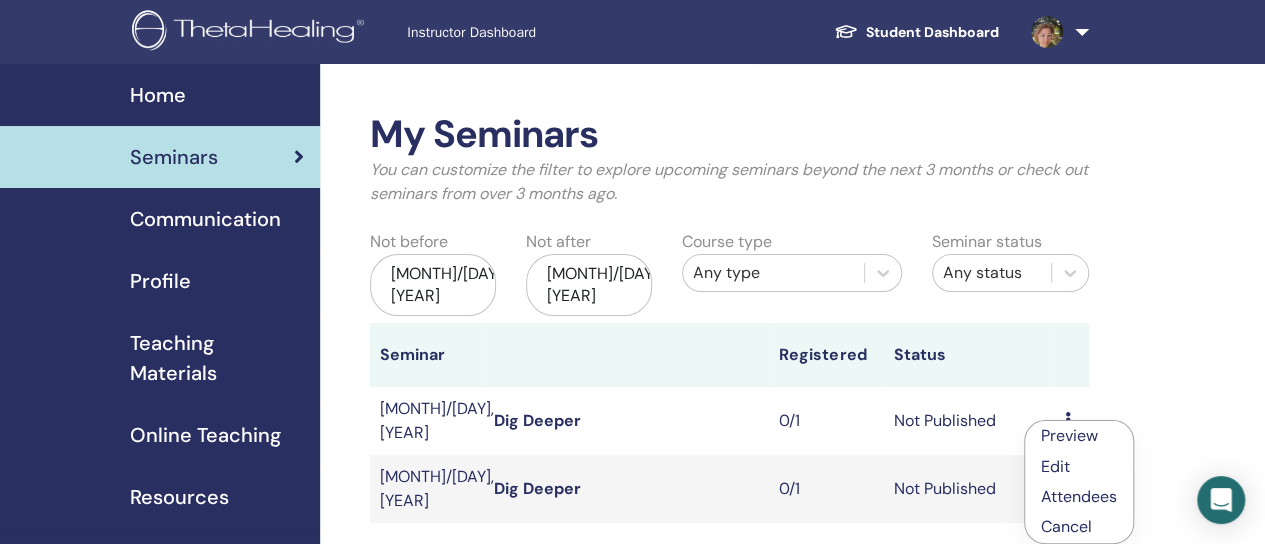click on "Edit" at bounding box center [1055, 466] 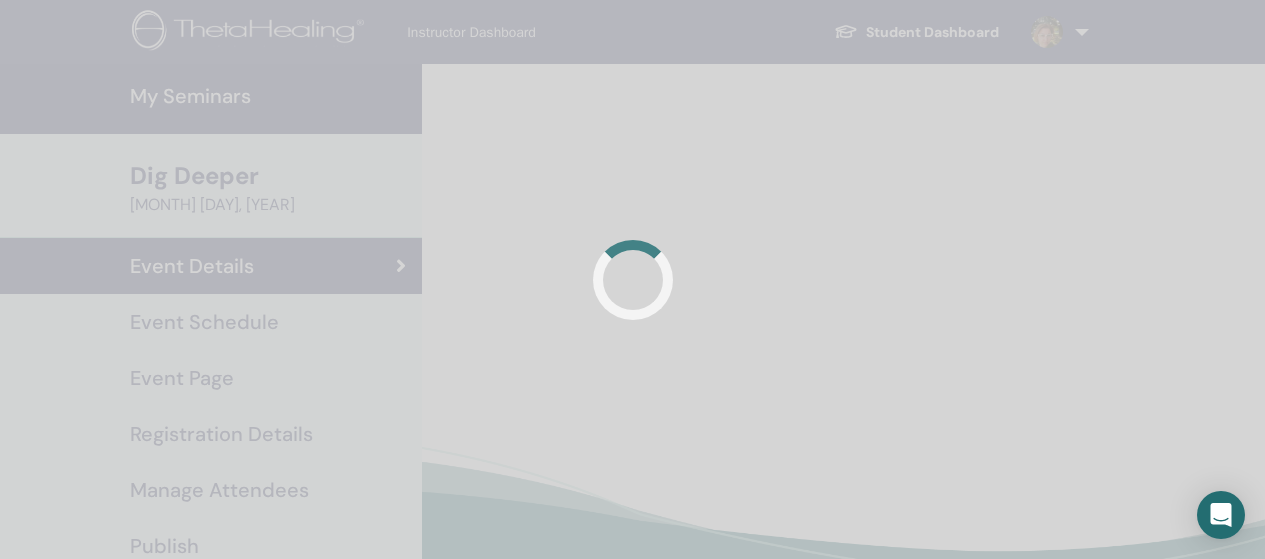 scroll, scrollTop: 0, scrollLeft: 0, axis: both 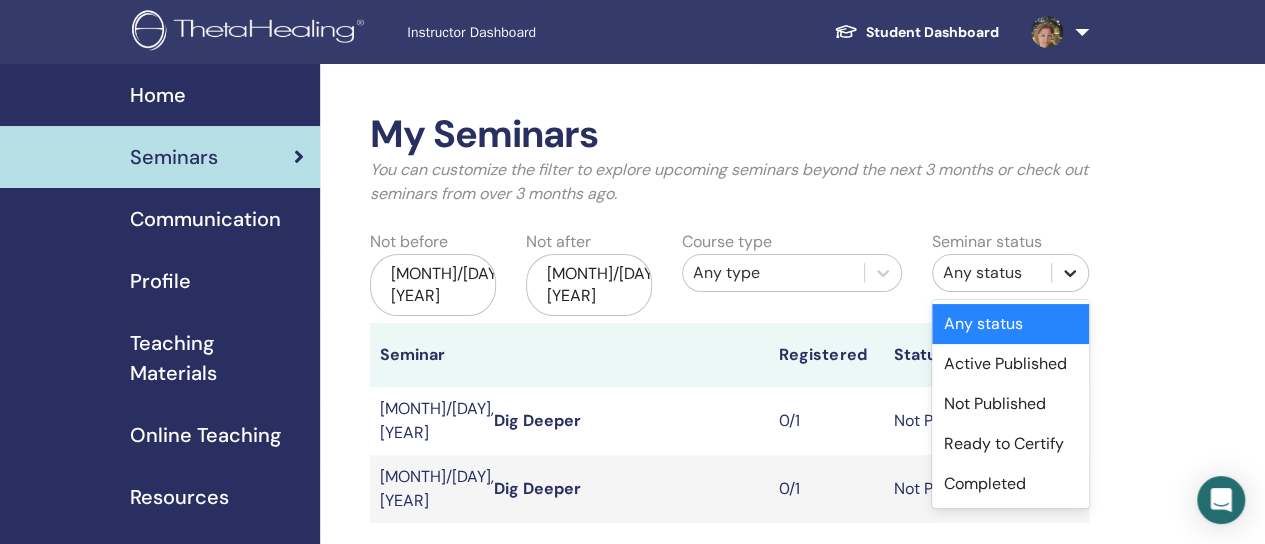 click 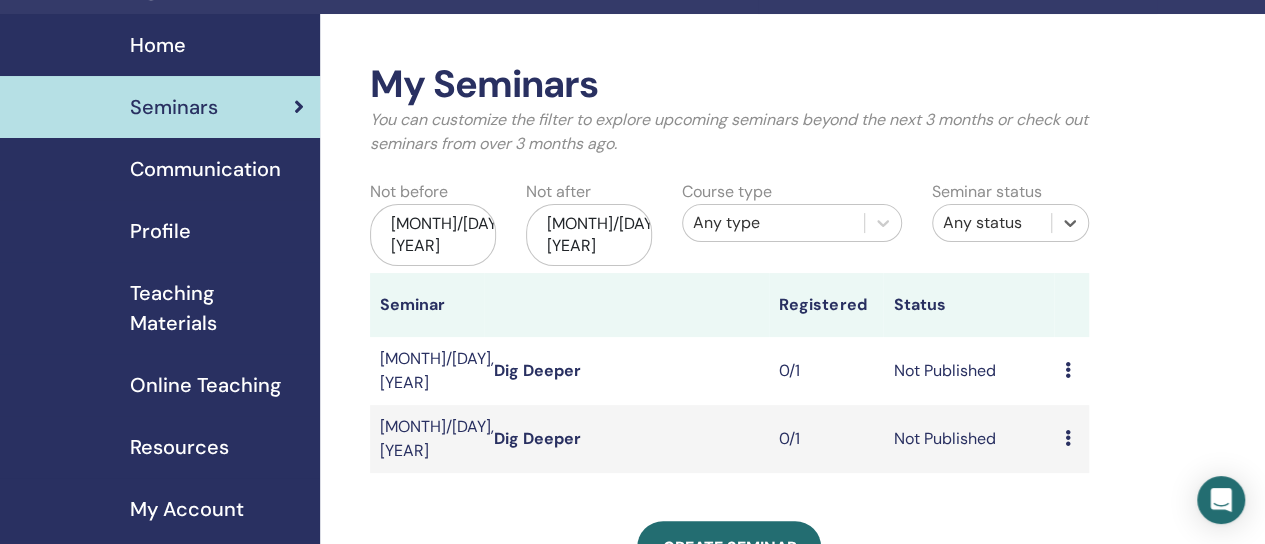 scroll, scrollTop: 62, scrollLeft: 0, axis: vertical 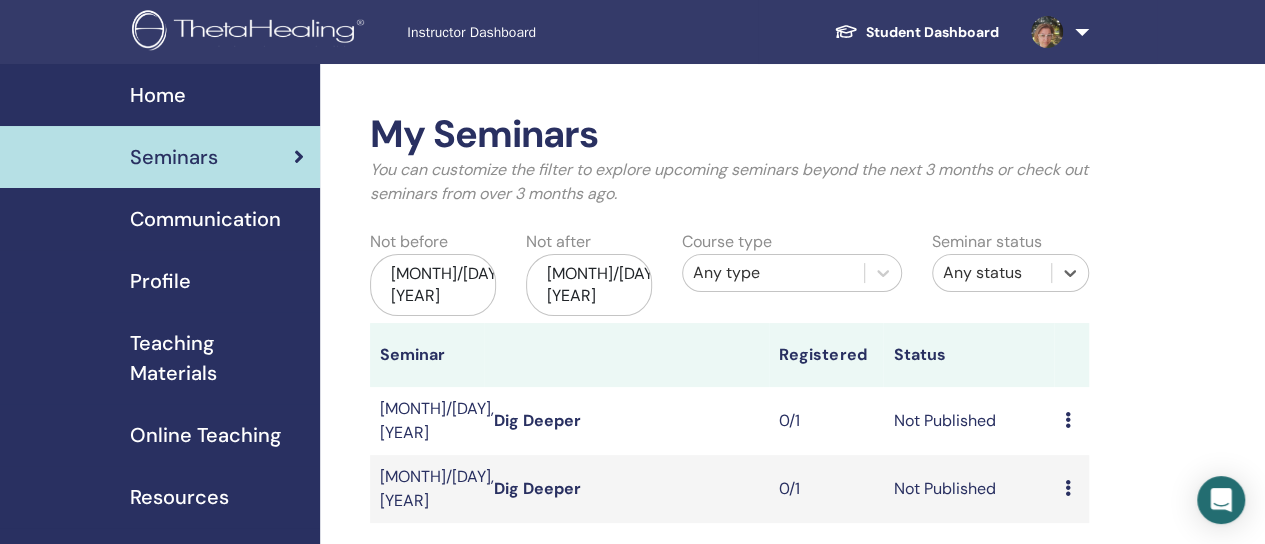 click at bounding box center (1056, 32) 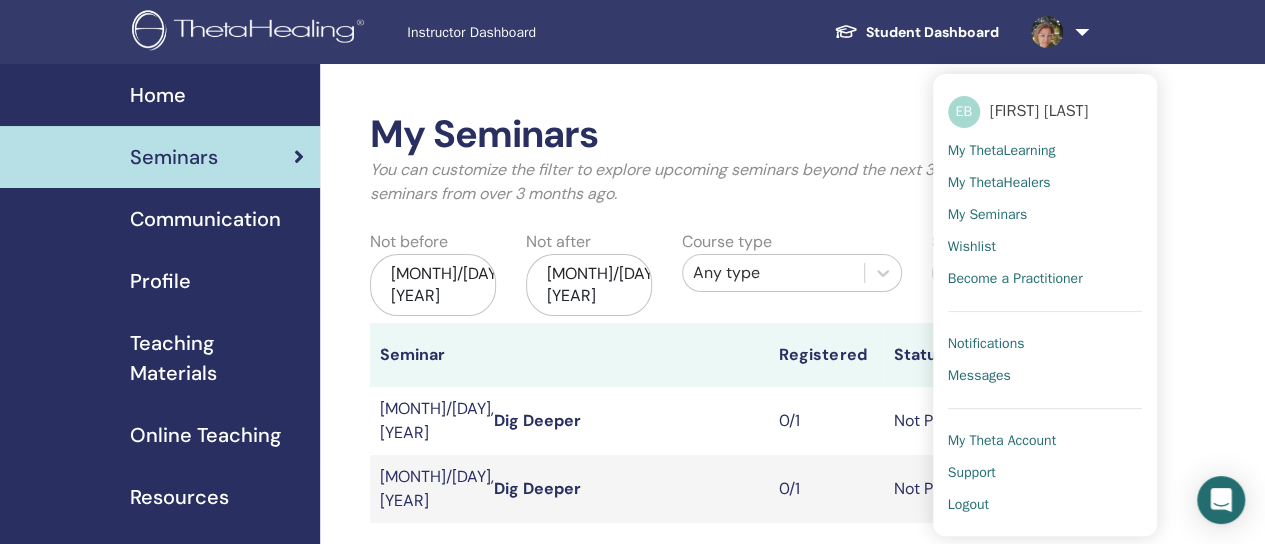 click on "My Seminars" at bounding box center (987, 215) 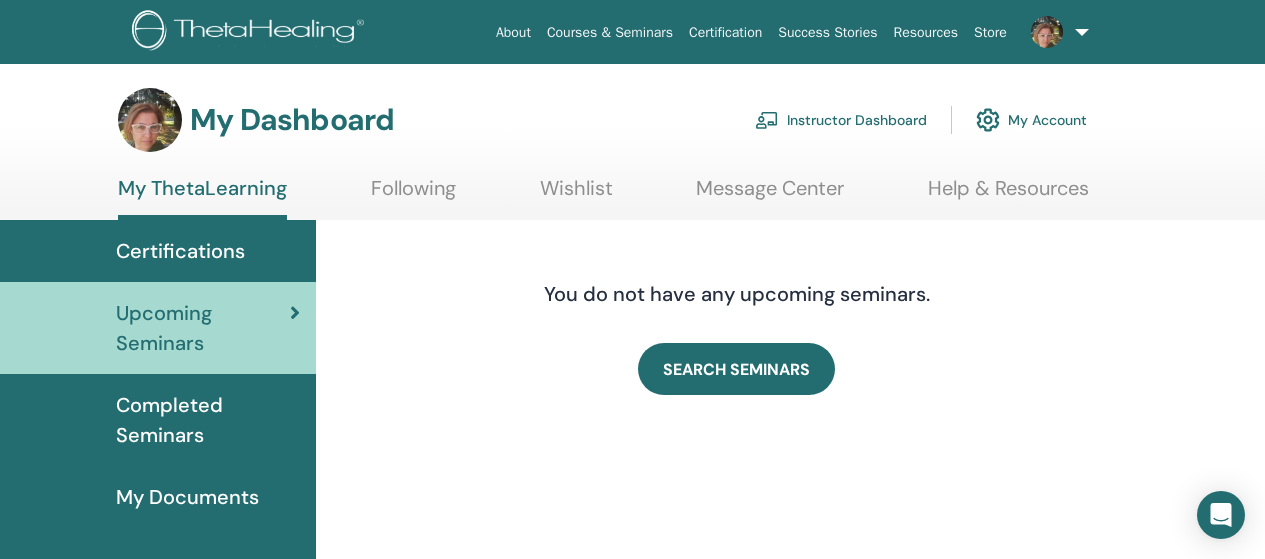 scroll, scrollTop: 0, scrollLeft: 0, axis: both 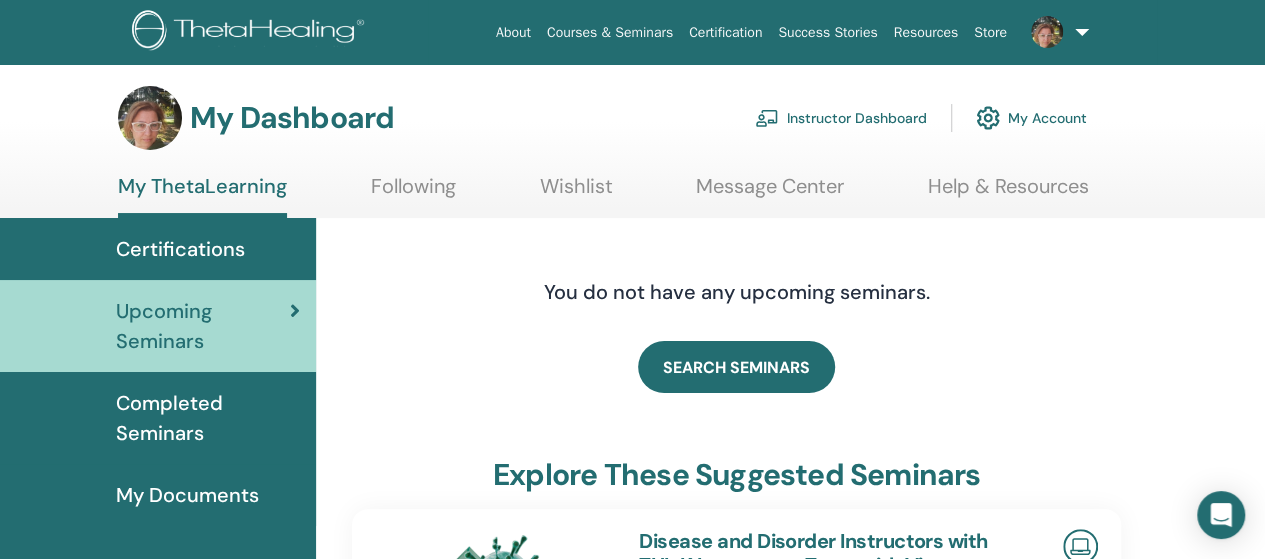 click on "Instructor Dashboard" at bounding box center [841, 118] 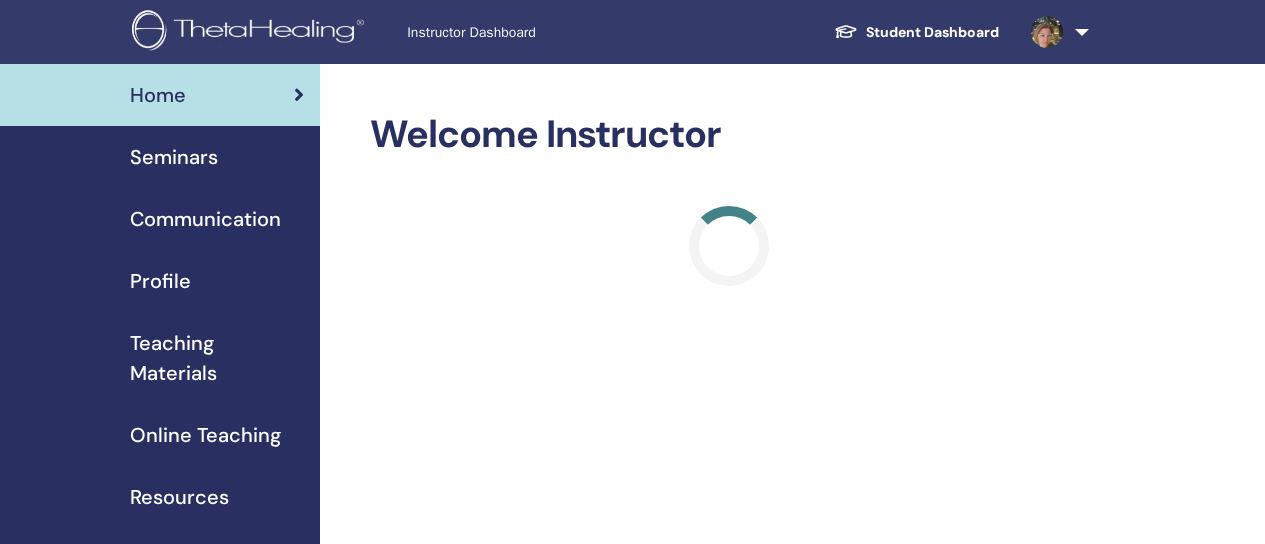 scroll, scrollTop: 0, scrollLeft: 0, axis: both 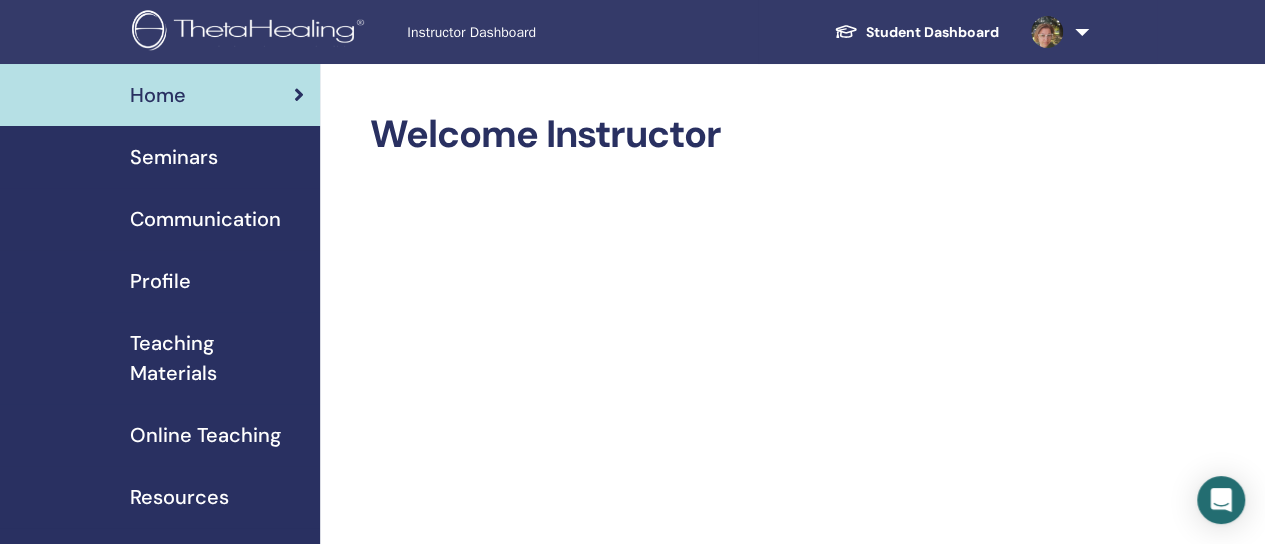 click on "Profile" at bounding box center (160, 281) 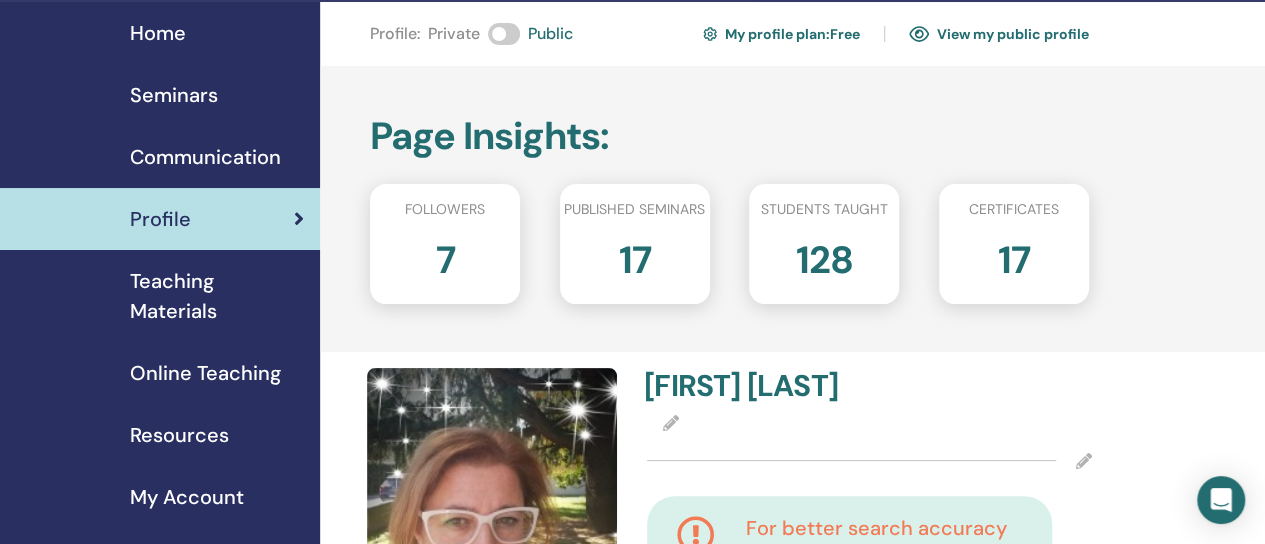 scroll, scrollTop: 63, scrollLeft: 0, axis: vertical 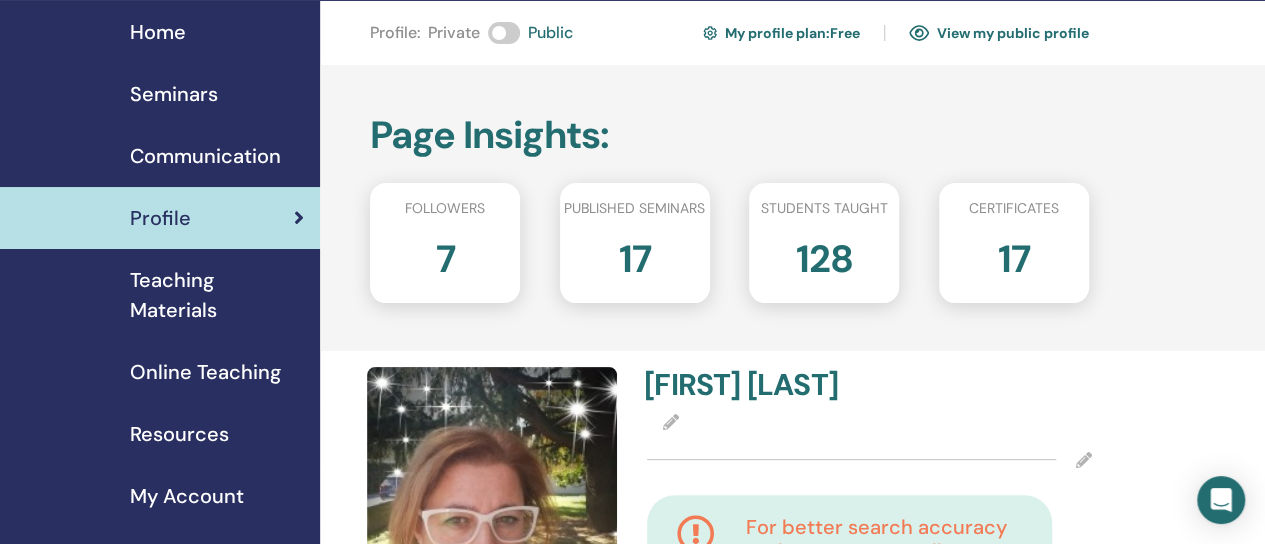 click on "Seminars" at bounding box center [174, 94] 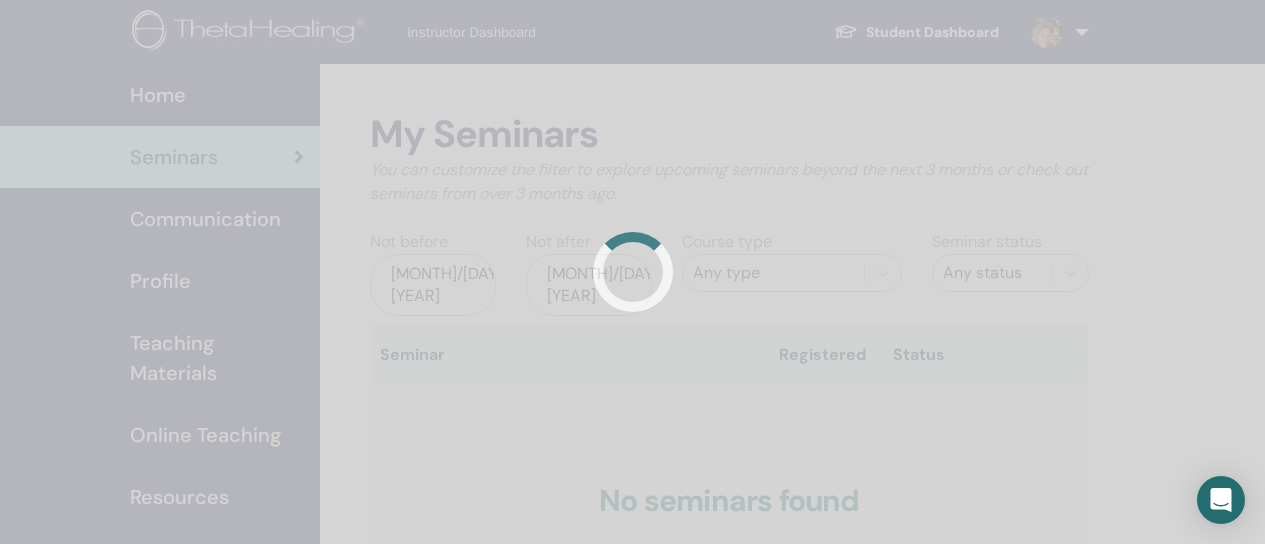scroll, scrollTop: 0, scrollLeft: 0, axis: both 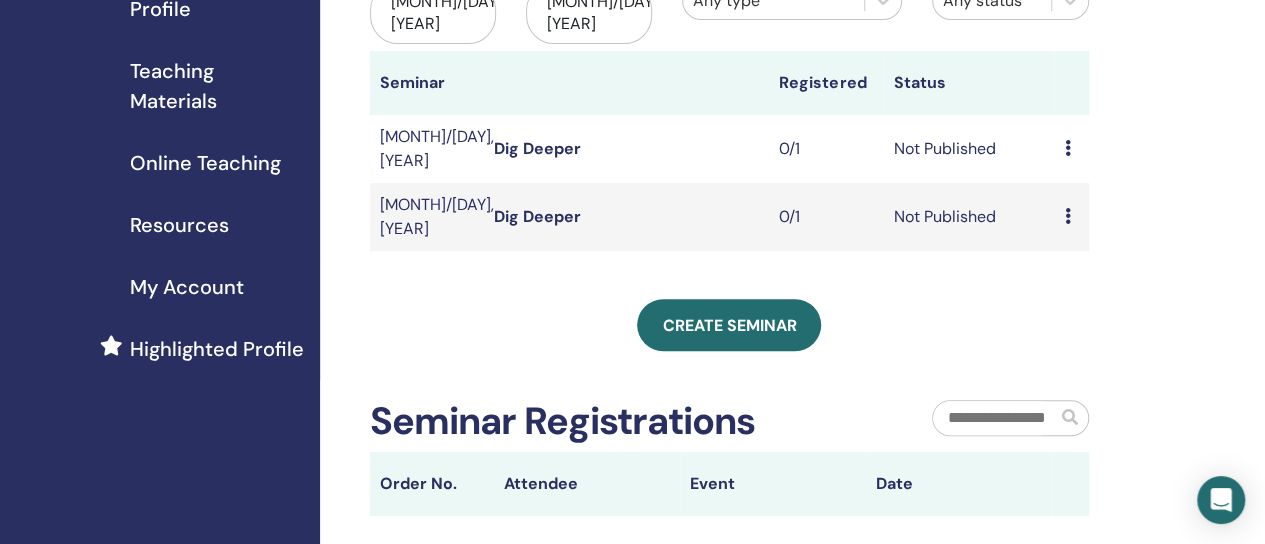 click on "Preview Edit Attendees Cancel" at bounding box center [1071, 217] 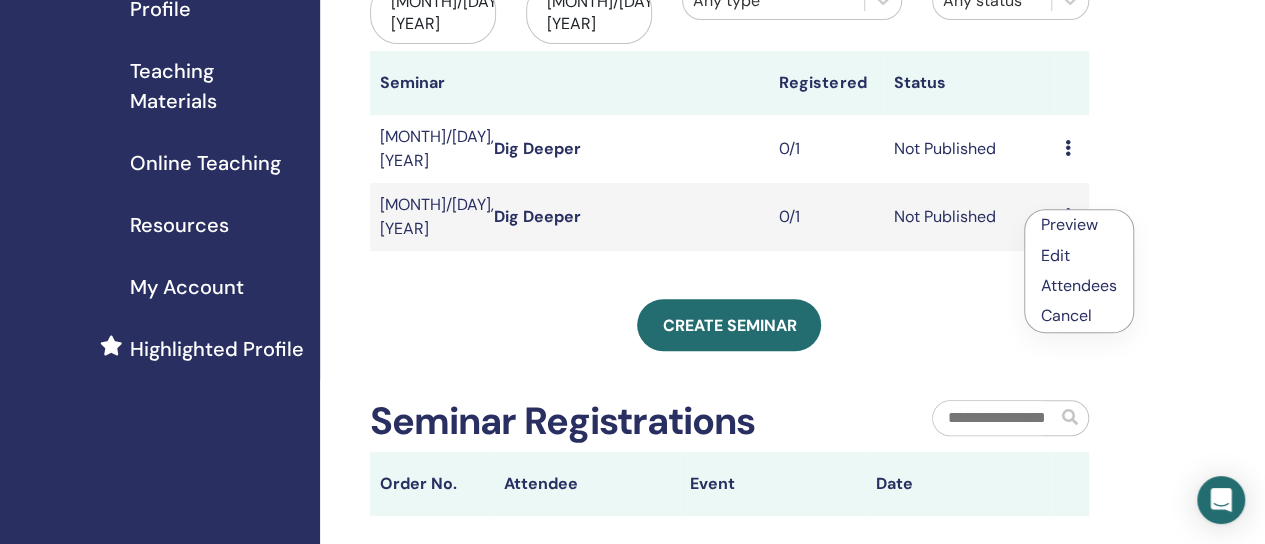 click on "Attendees" at bounding box center [1079, 285] 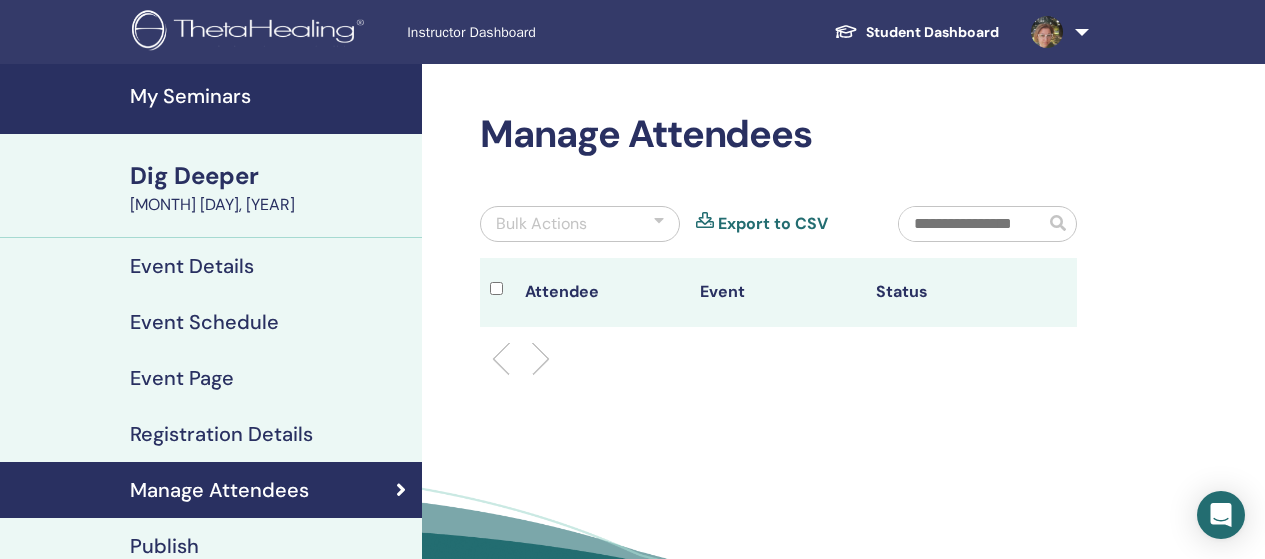 scroll, scrollTop: 0, scrollLeft: 0, axis: both 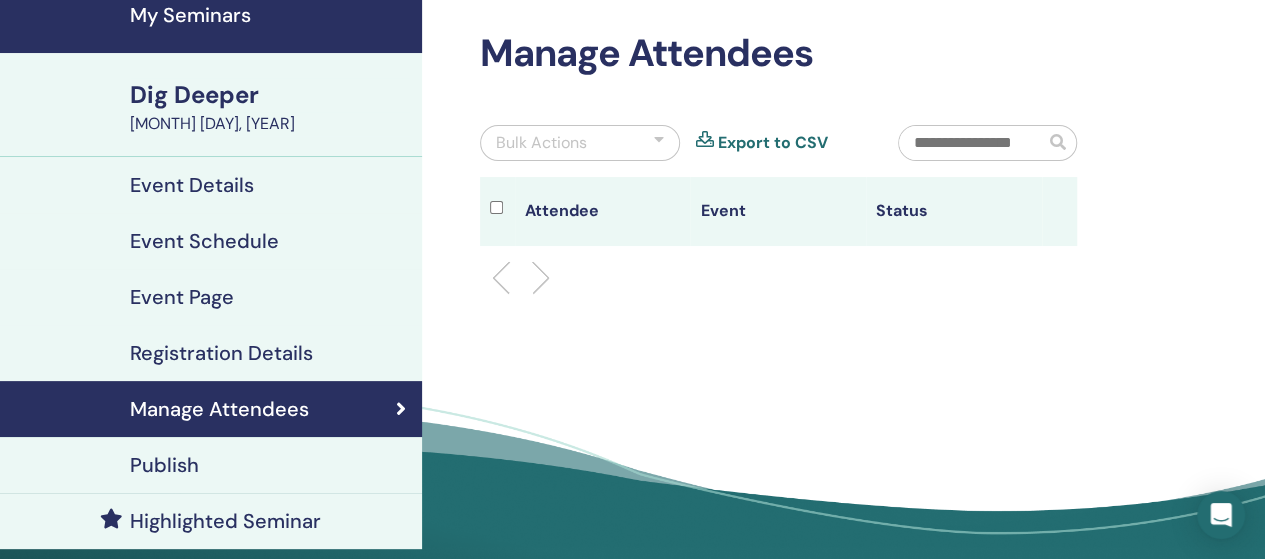 click on "Publish" at bounding box center [164, 465] 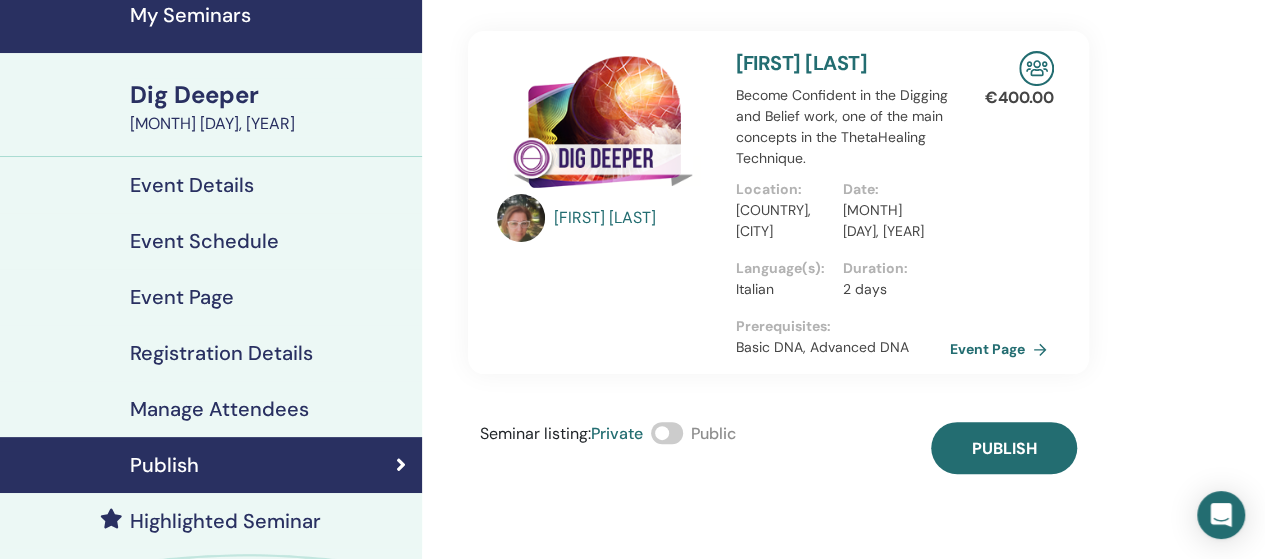 click at bounding box center [667, 433] 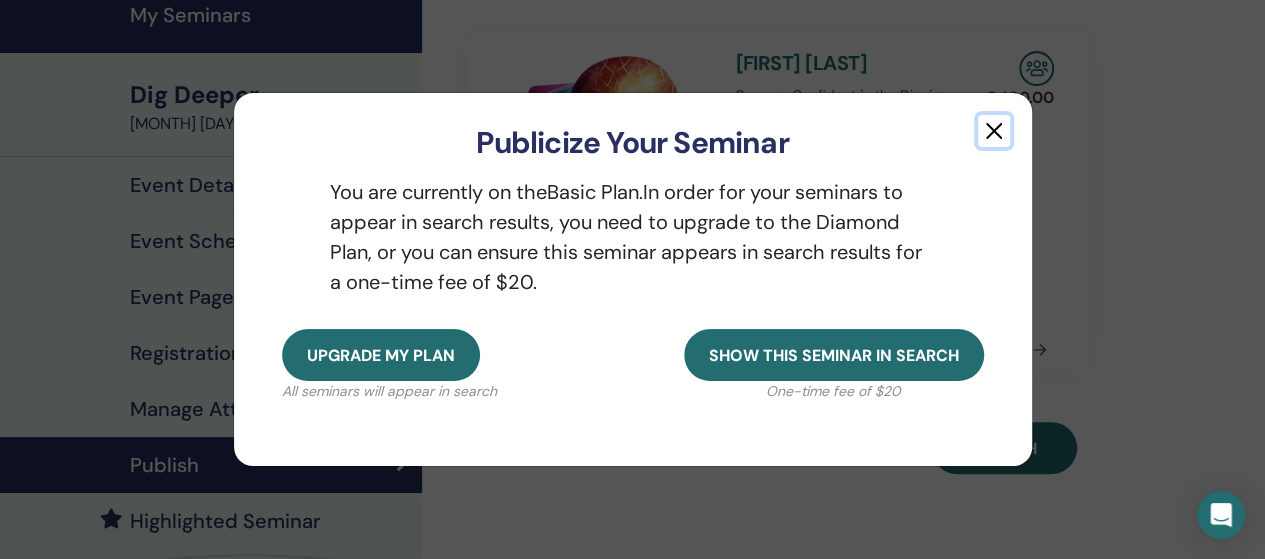 click at bounding box center [994, 131] 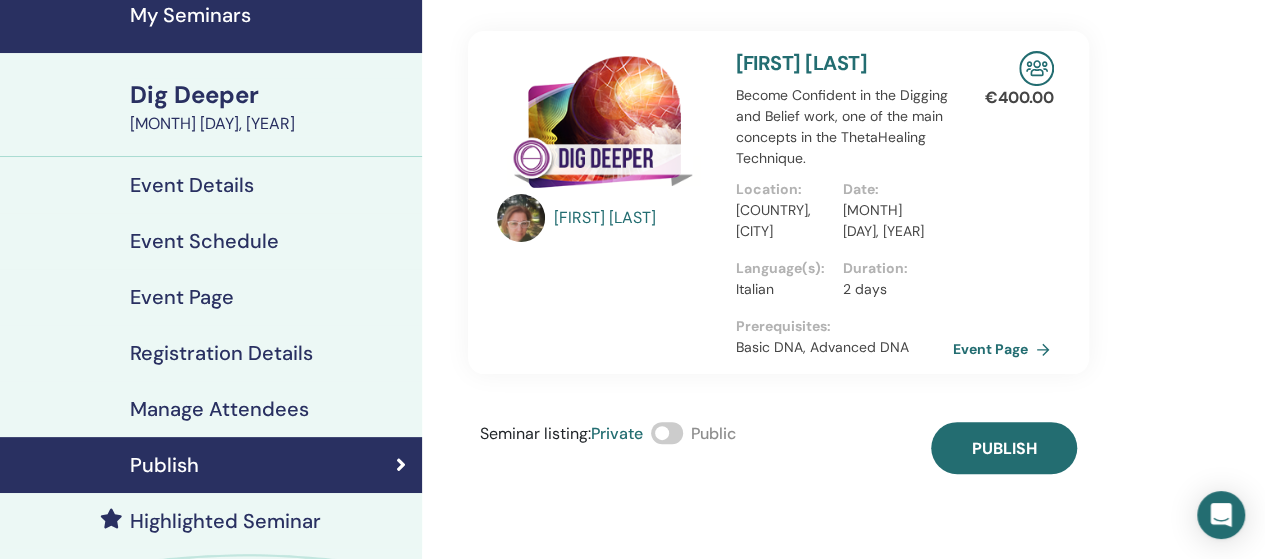 click on "Event Page" at bounding box center (1005, 349) 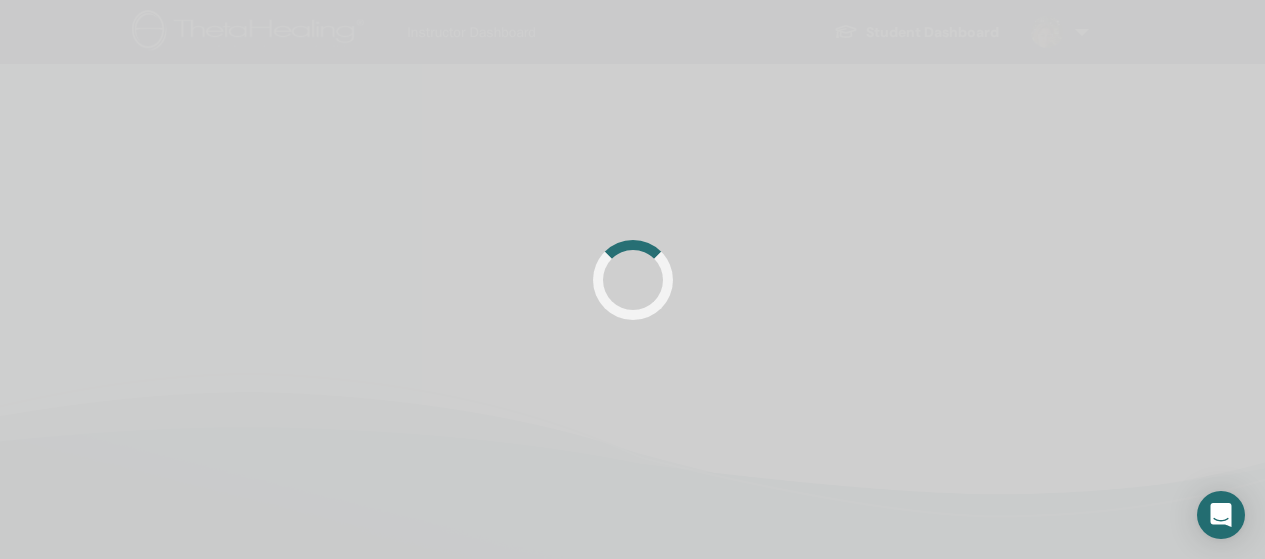 scroll, scrollTop: 81, scrollLeft: 0, axis: vertical 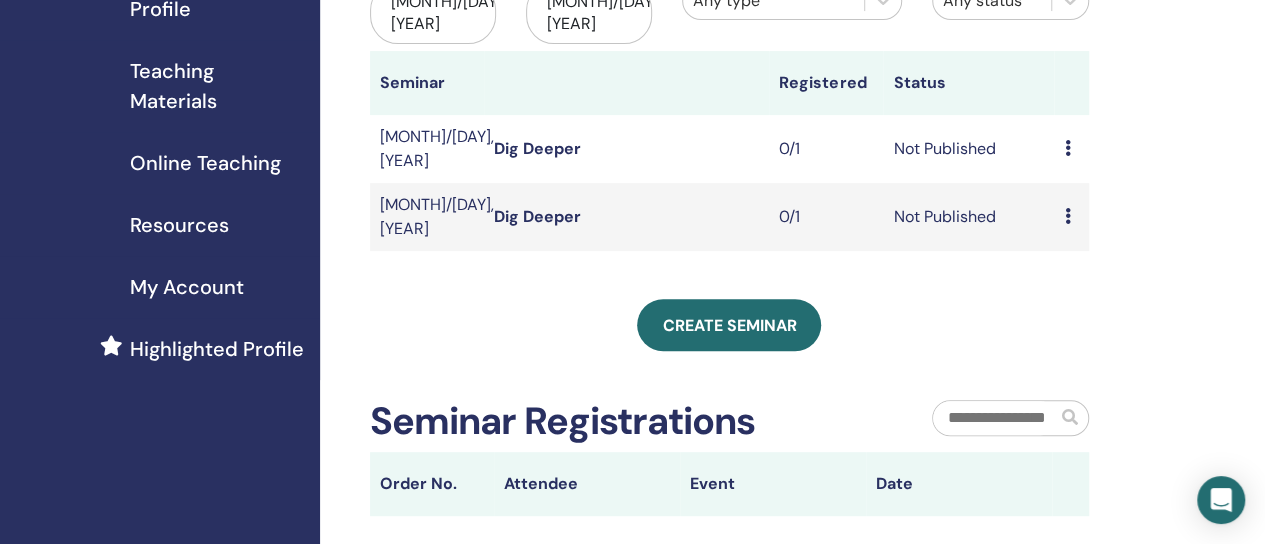 click at bounding box center [1067, 148] 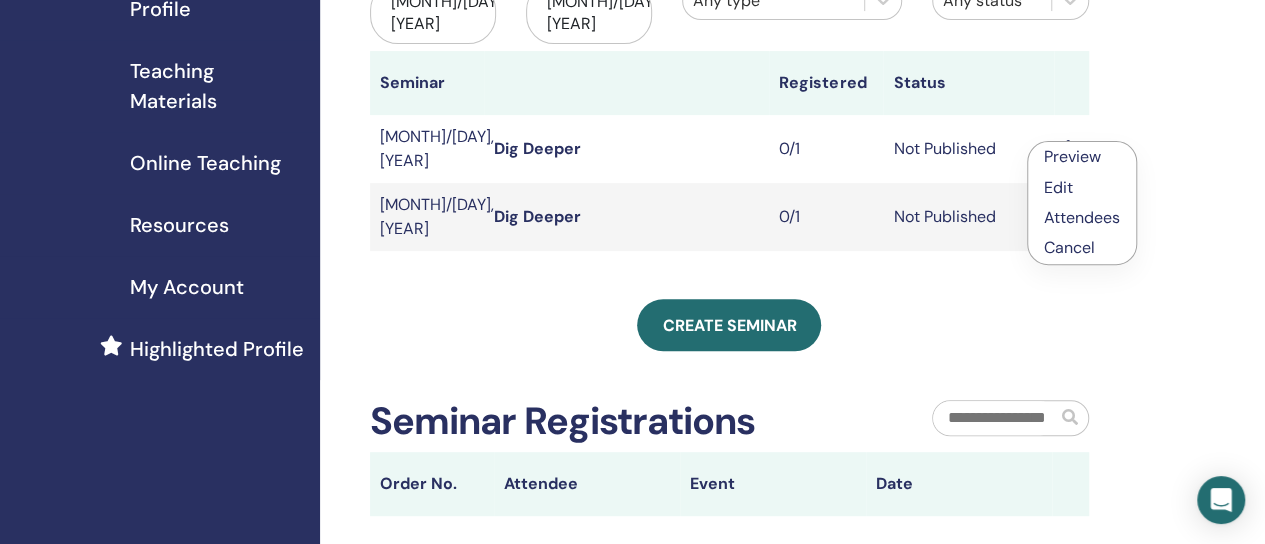 click on "Attendees" at bounding box center (1082, 217) 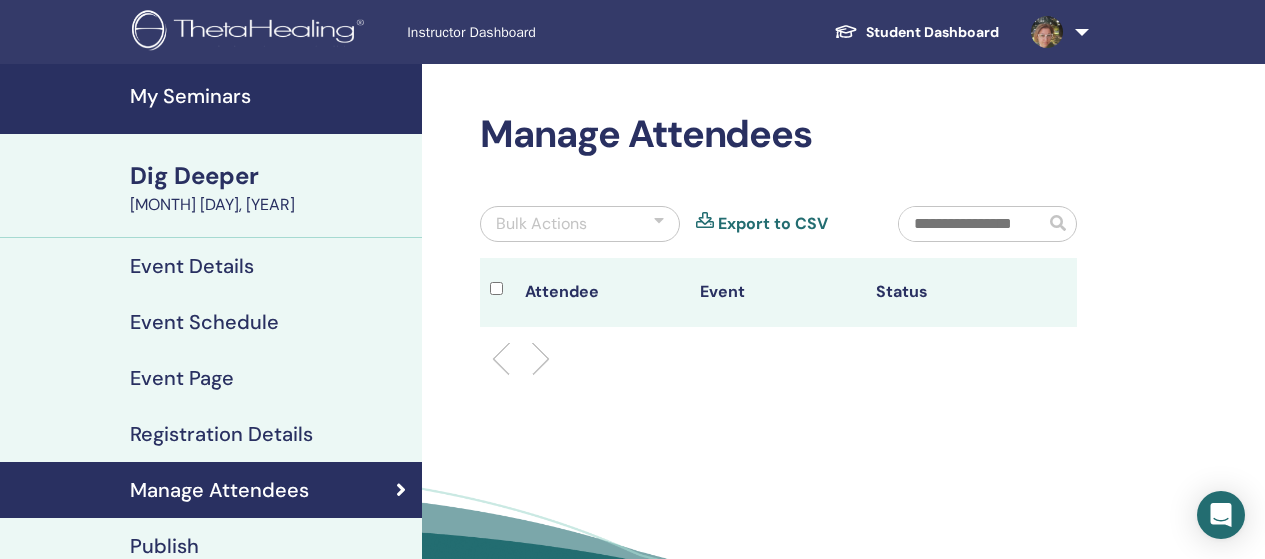 scroll, scrollTop: 0, scrollLeft: 0, axis: both 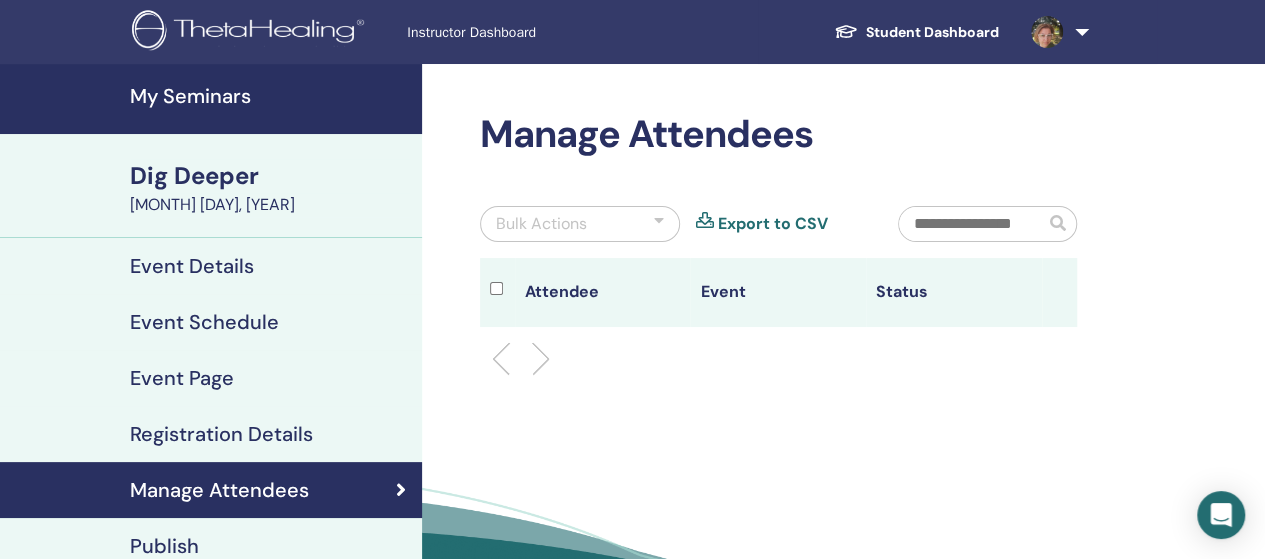 click on "Event Page" at bounding box center [182, 378] 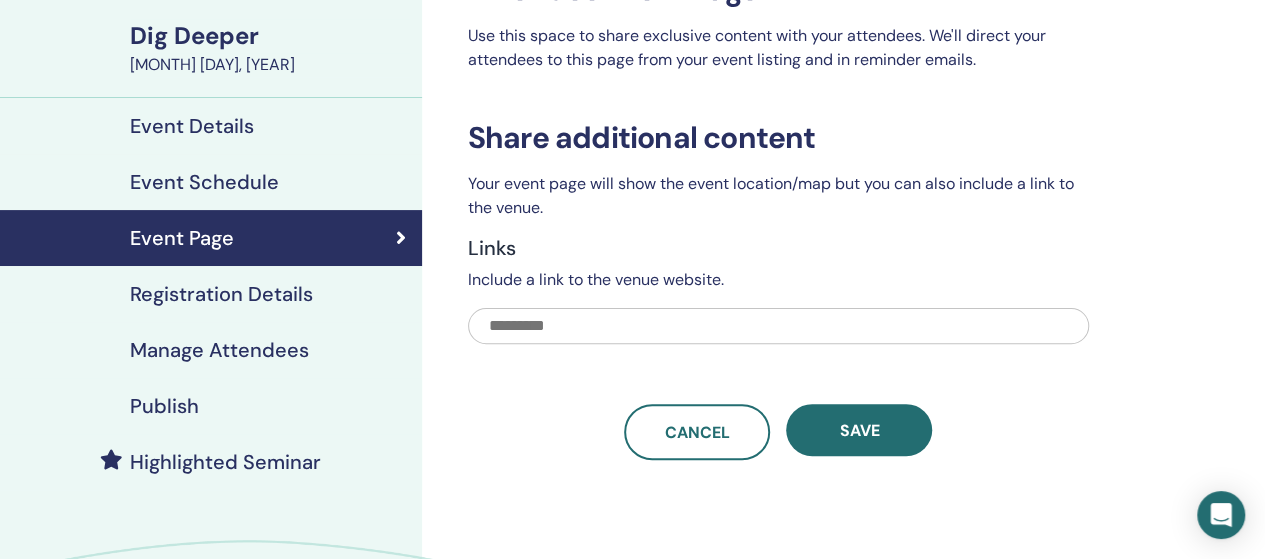 scroll, scrollTop: 142, scrollLeft: 0, axis: vertical 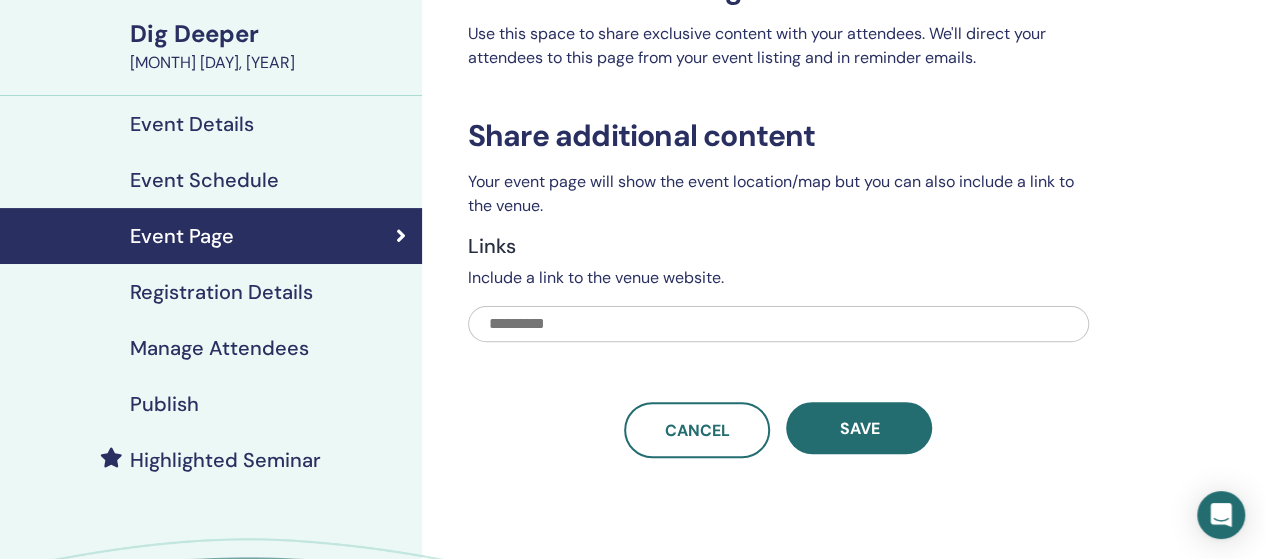 click at bounding box center [778, 324] 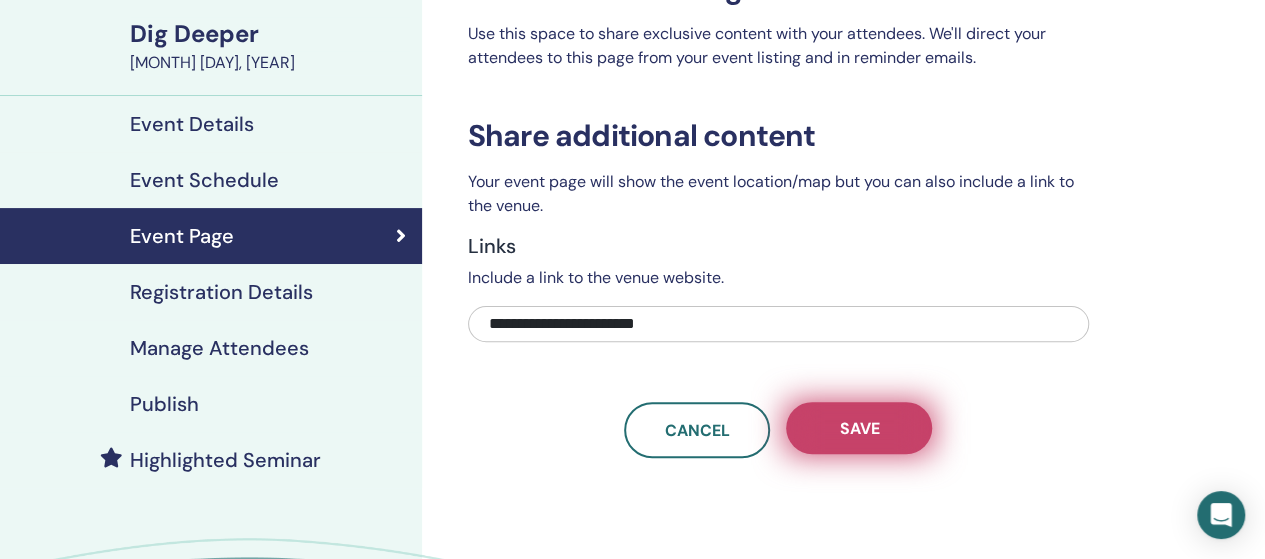 type on "**********" 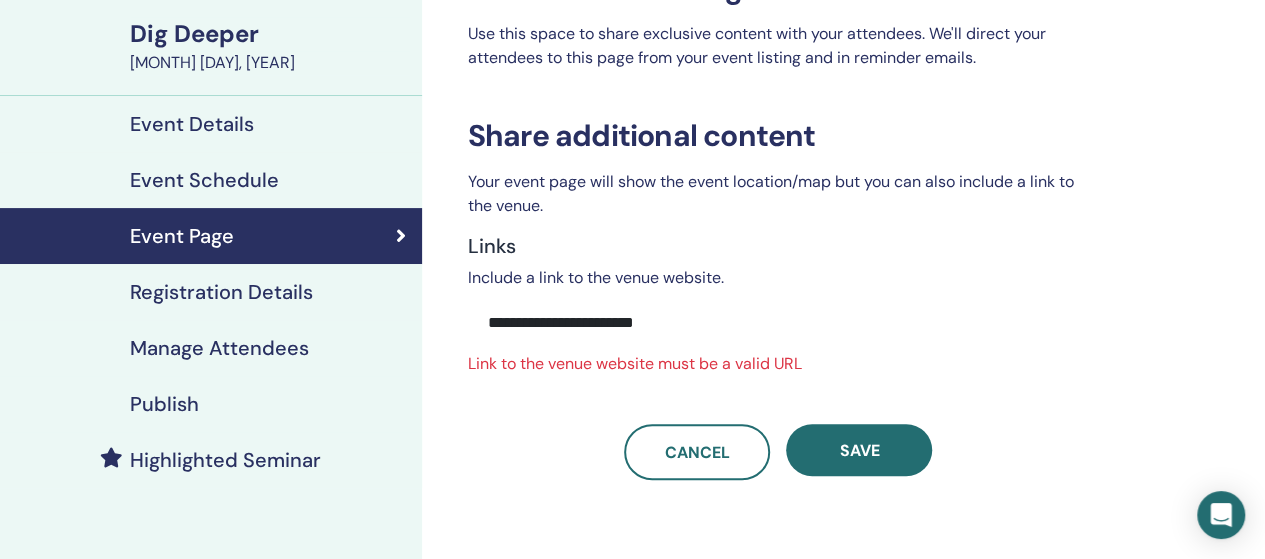 drag, startPoint x: 676, startPoint y: 316, endPoint x: 472, endPoint y: 311, distance: 204.06126 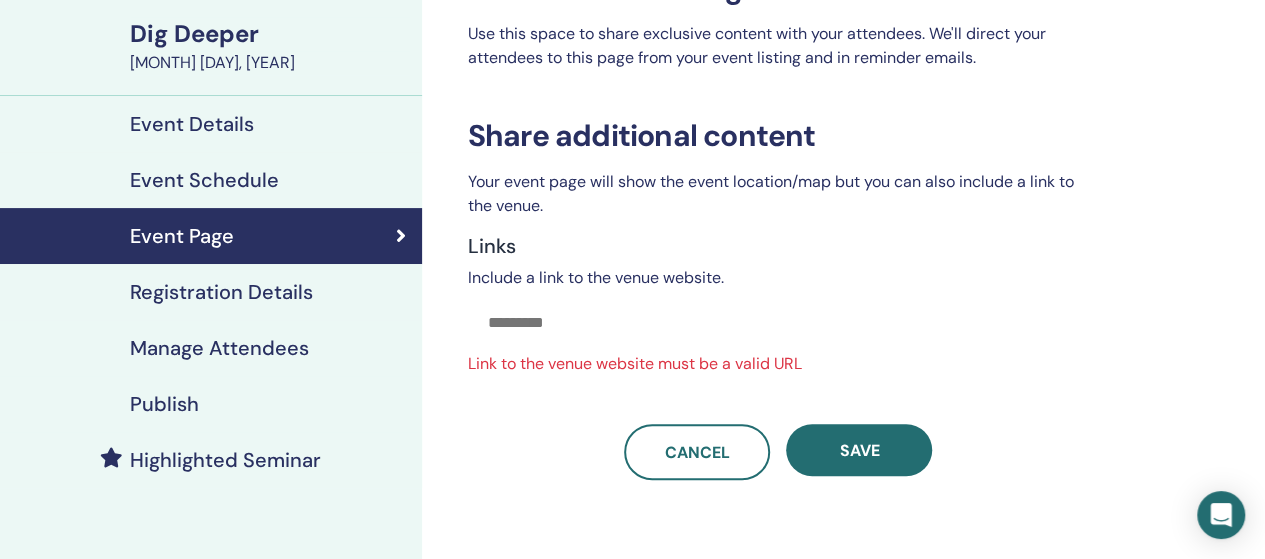paste on "**********" 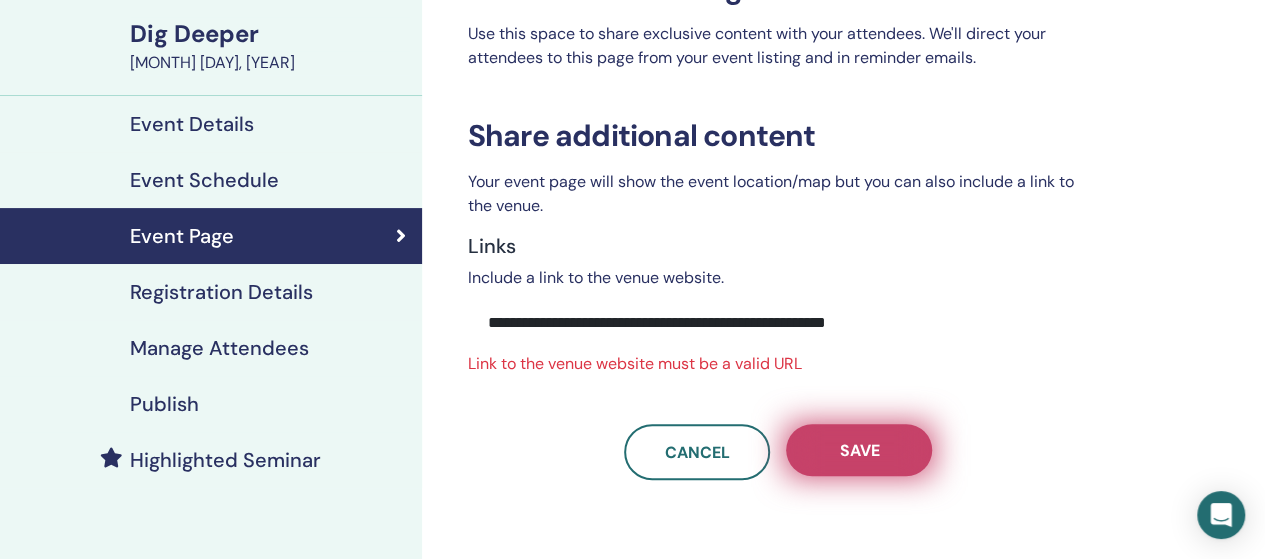 type on "**********" 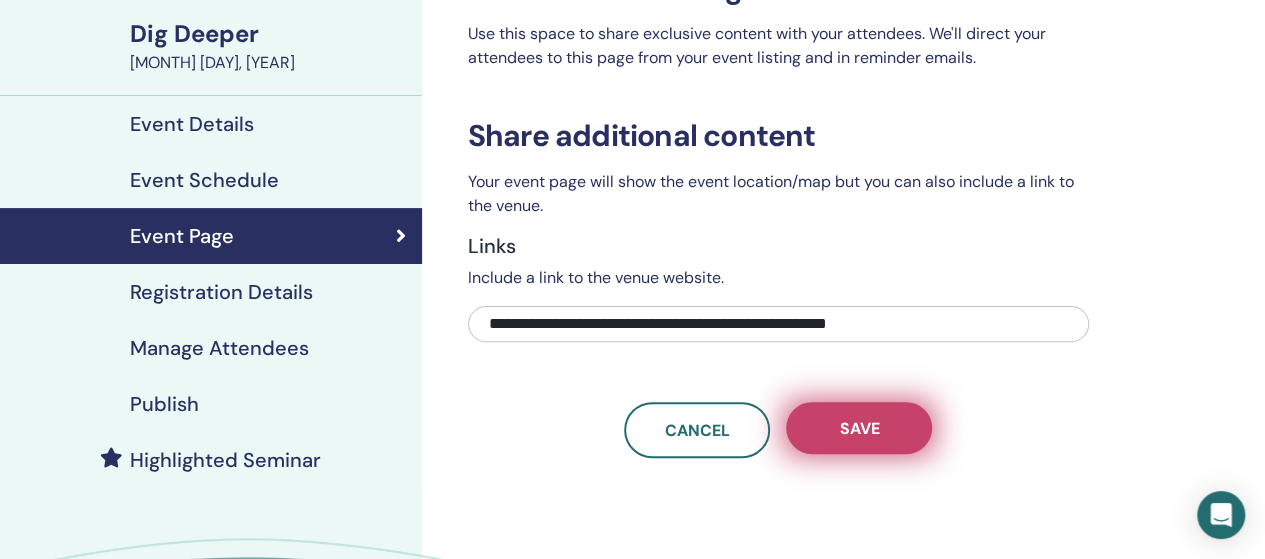 click on "Save" at bounding box center (859, 428) 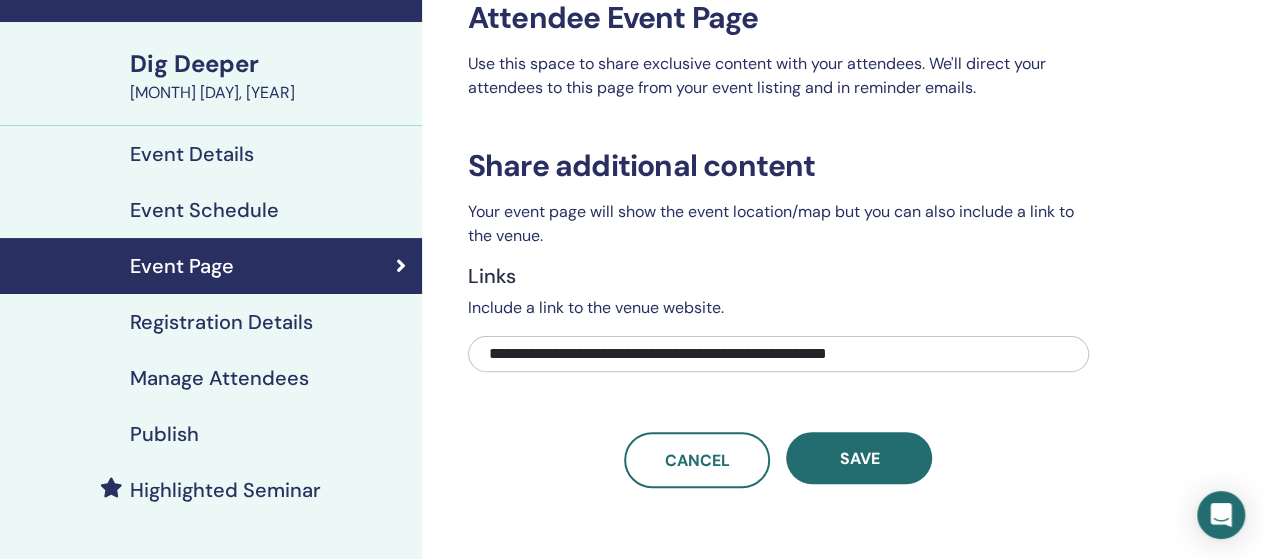 scroll, scrollTop: 0, scrollLeft: 0, axis: both 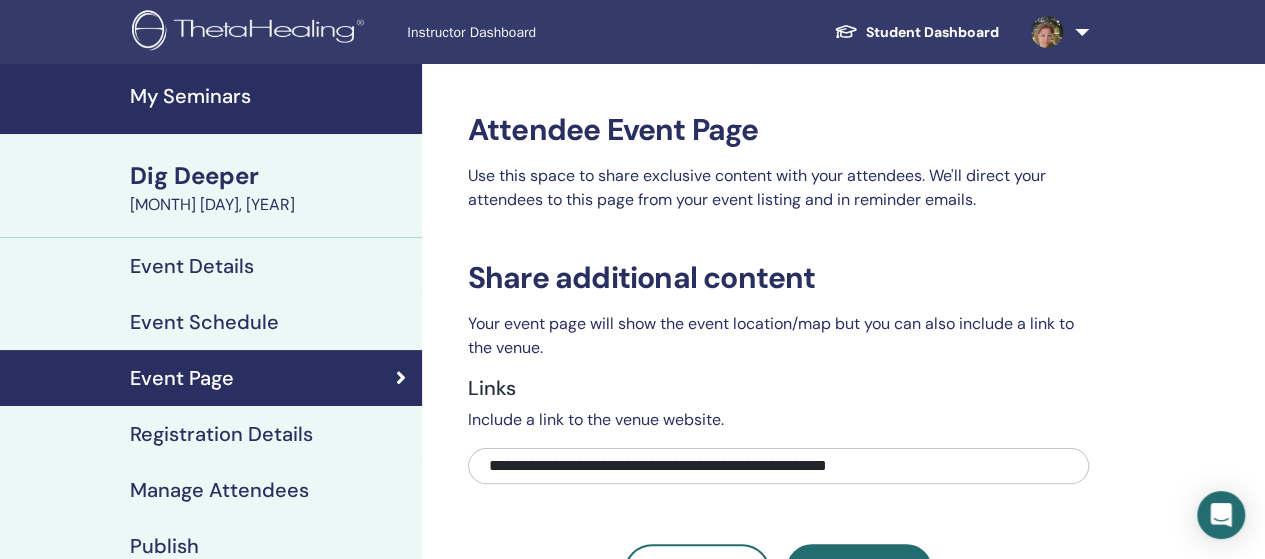 click on "Registration Details" at bounding box center [221, 434] 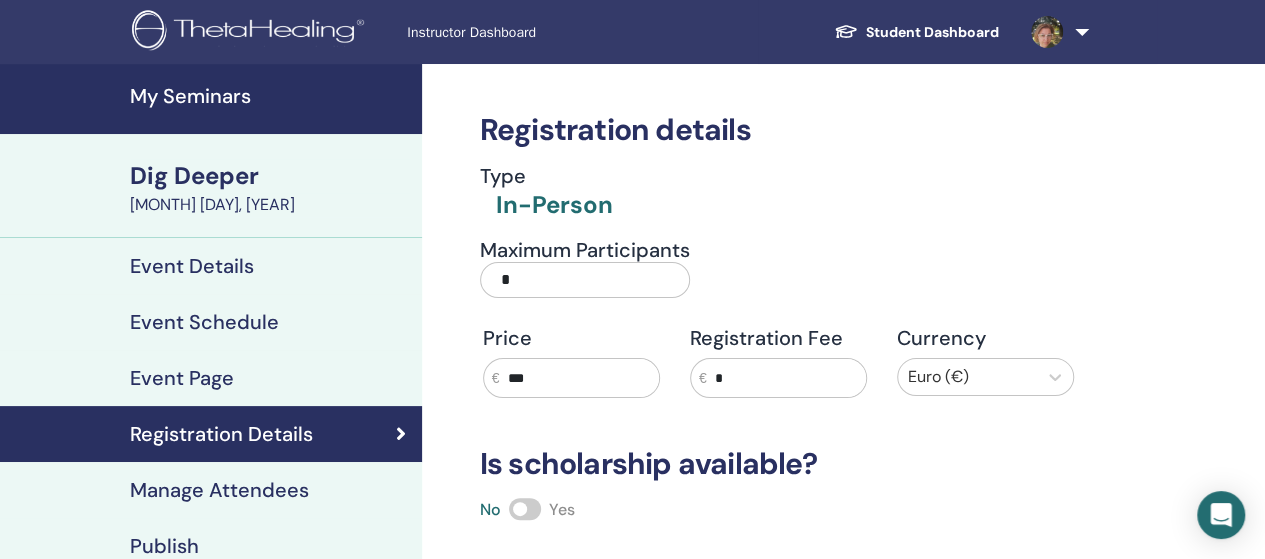 click on "*" at bounding box center (585, 280) 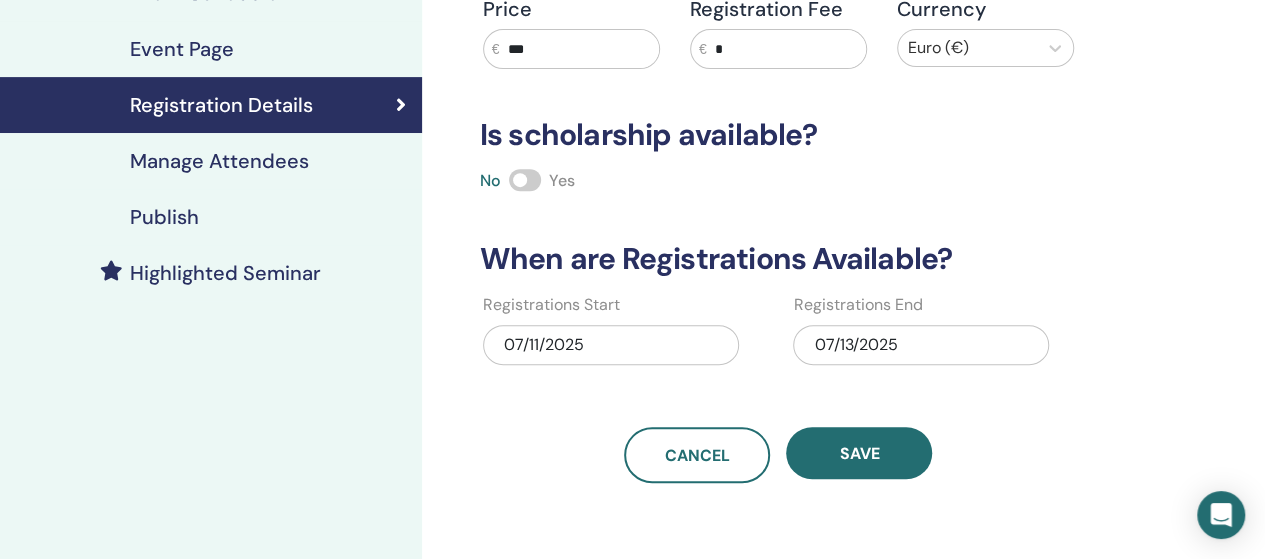scroll, scrollTop: 343, scrollLeft: 0, axis: vertical 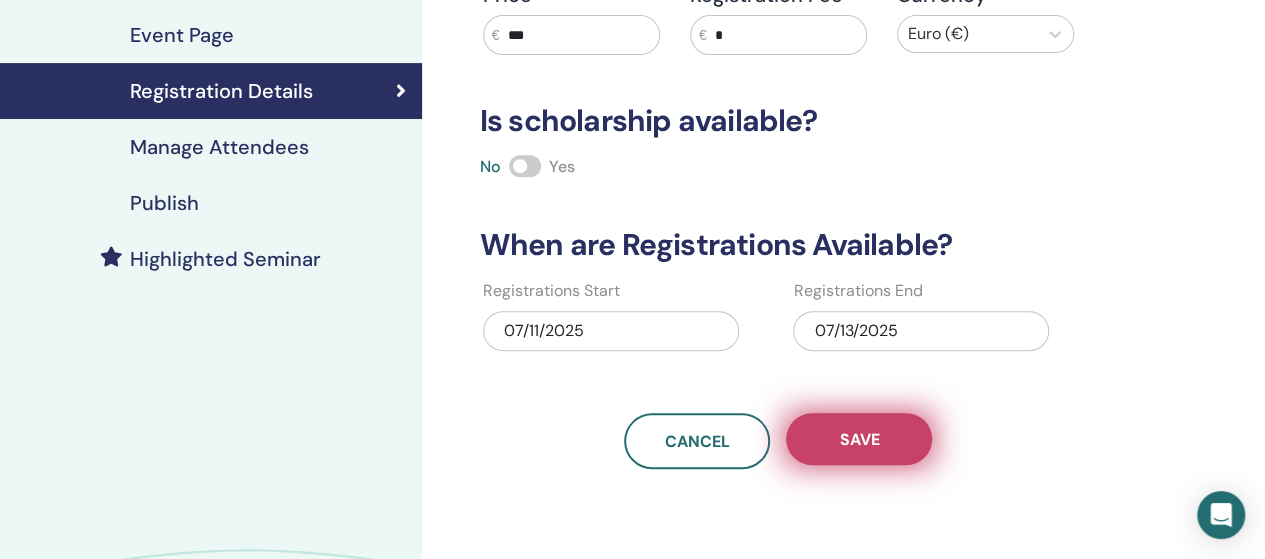 type on "*" 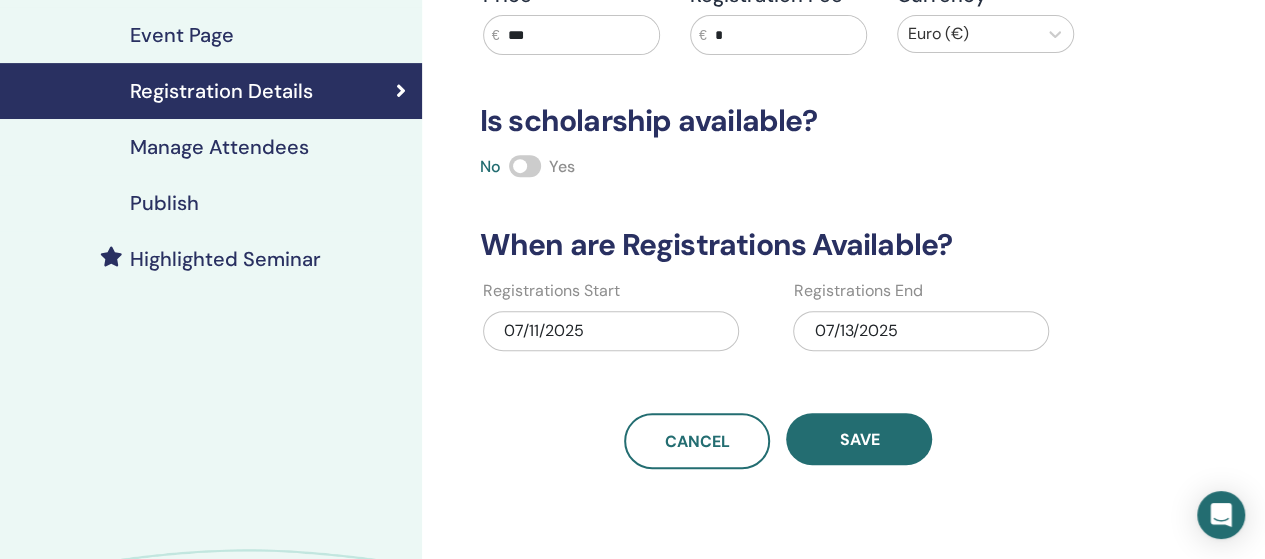 click on "Manage Attendees" at bounding box center (219, 147) 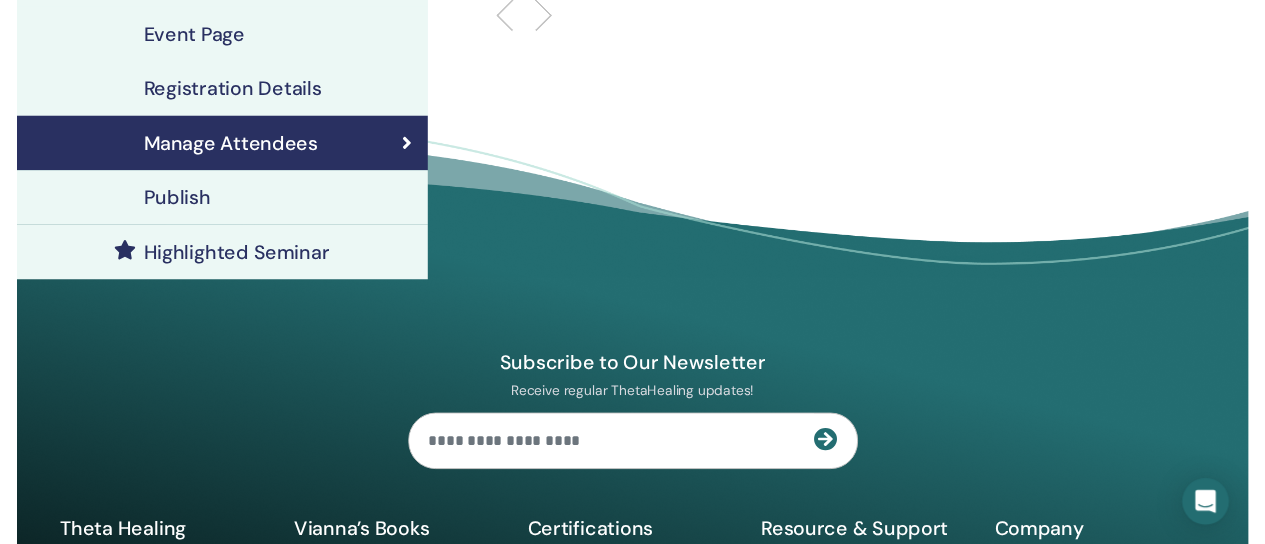 scroll, scrollTop: 0, scrollLeft: 0, axis: both 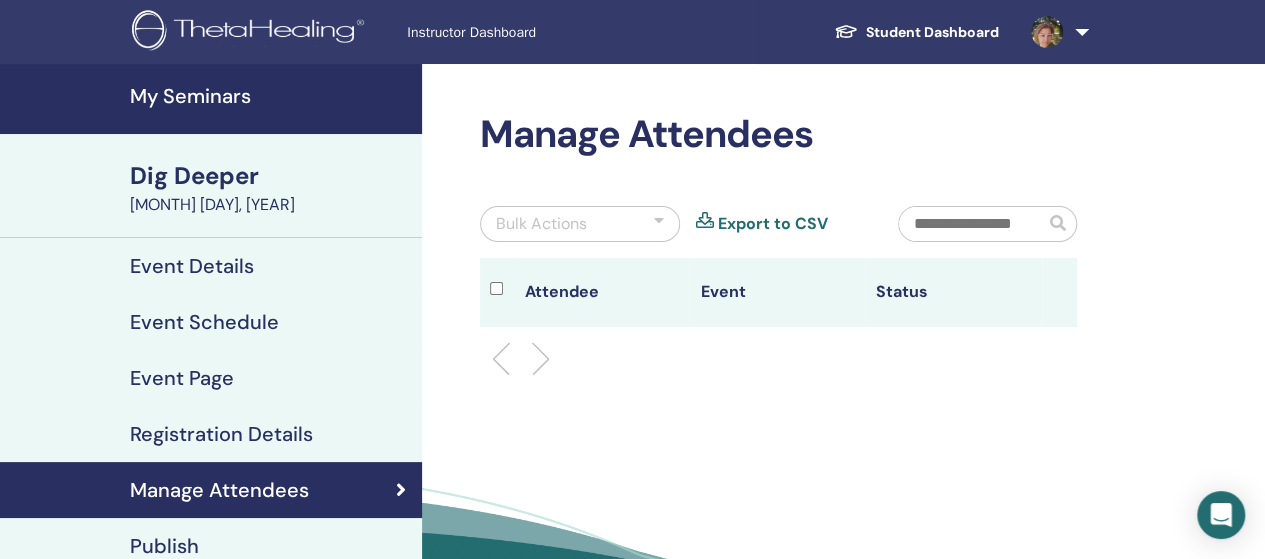 click on "Event Schedule" at bounding box center (204, 322) 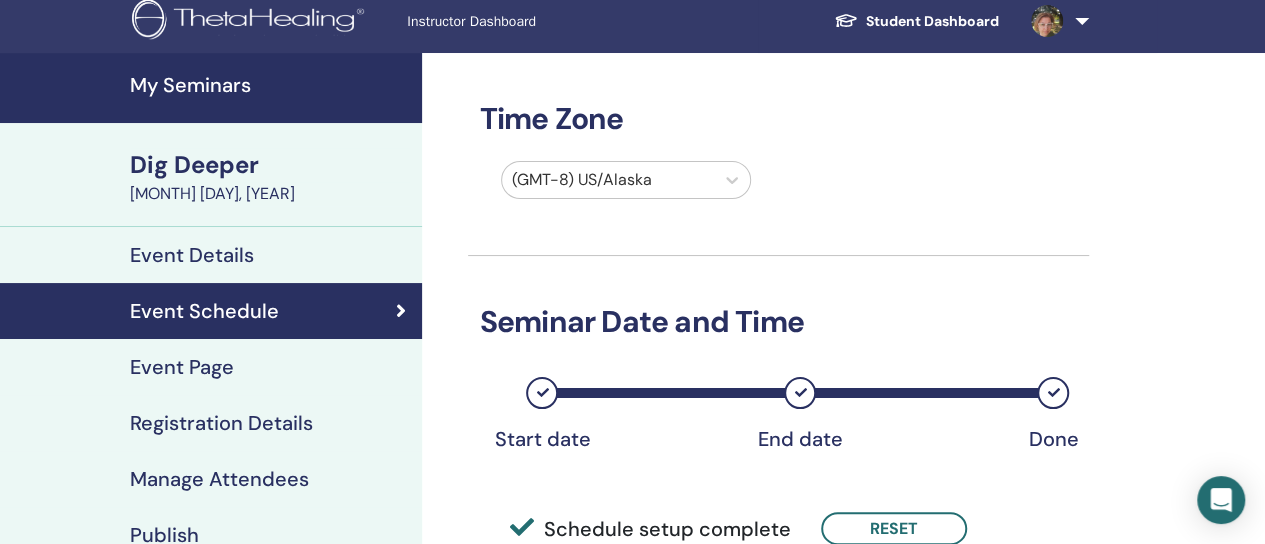 scroll, scrollTop: 0, scrollLeft: 0, axis: both 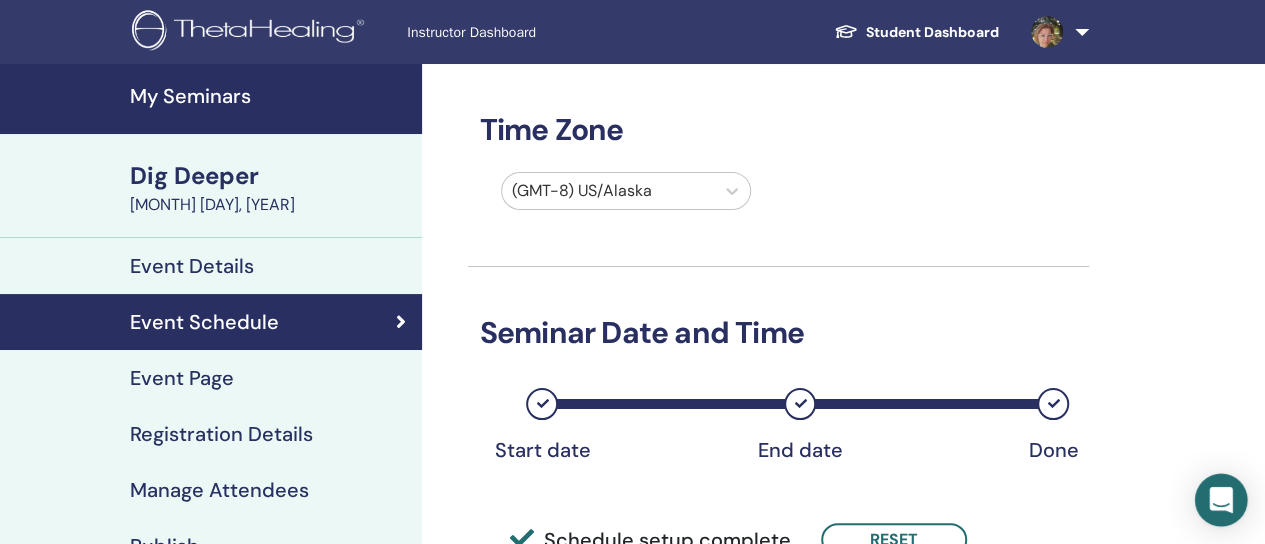 click at bounding box center (1221, 500) 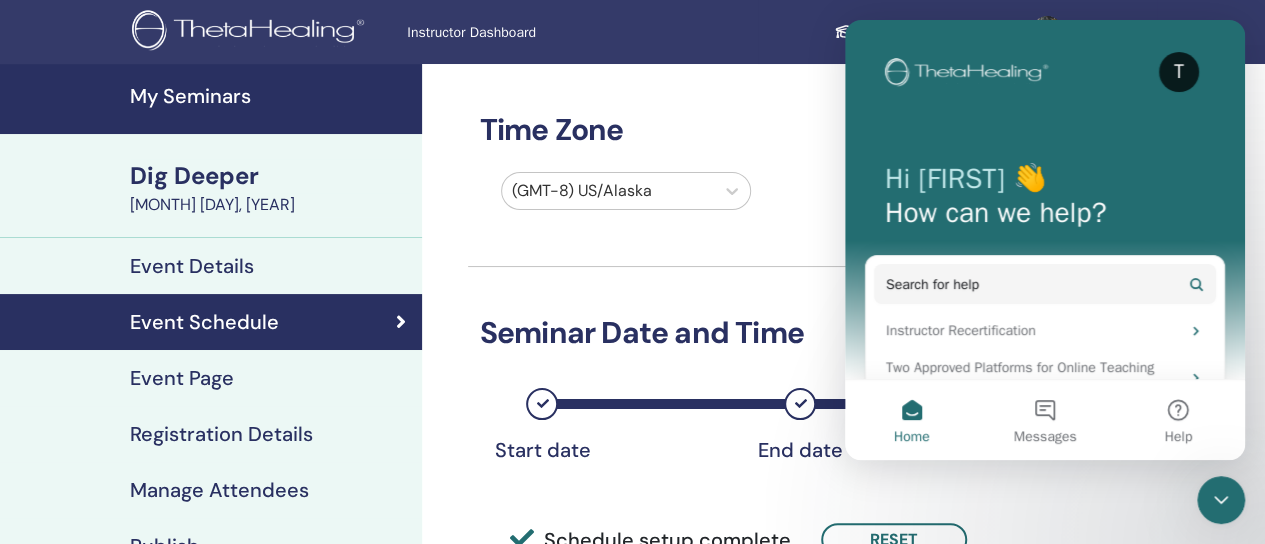 scroll, scrollTop: 0, scrollLeft: 0, axis: both 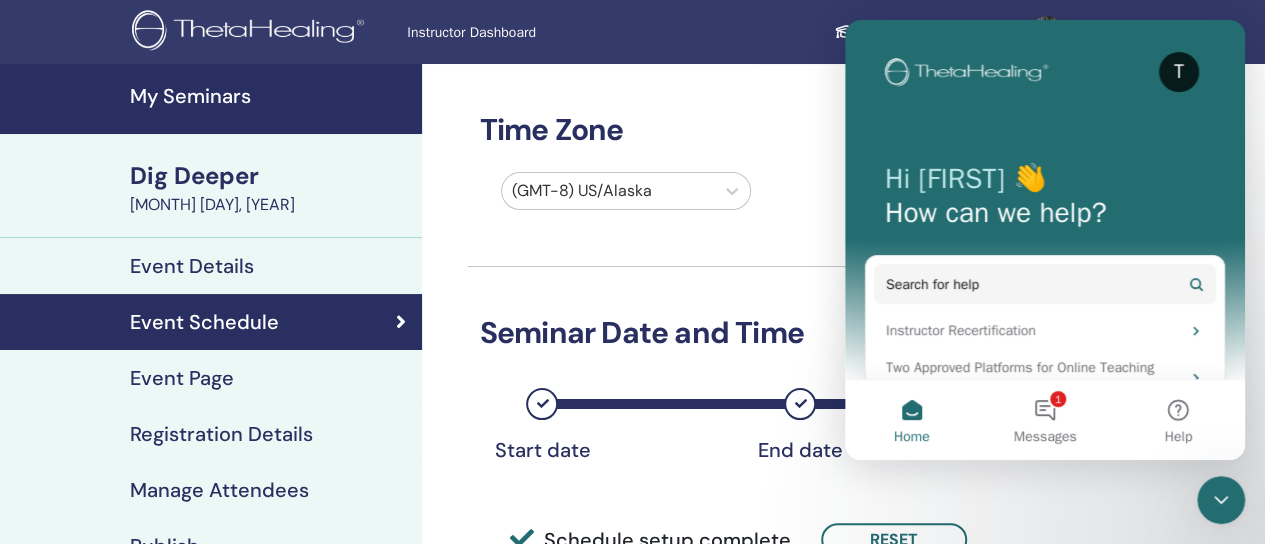 click on "Event Page" at bounding box center (182, 378) 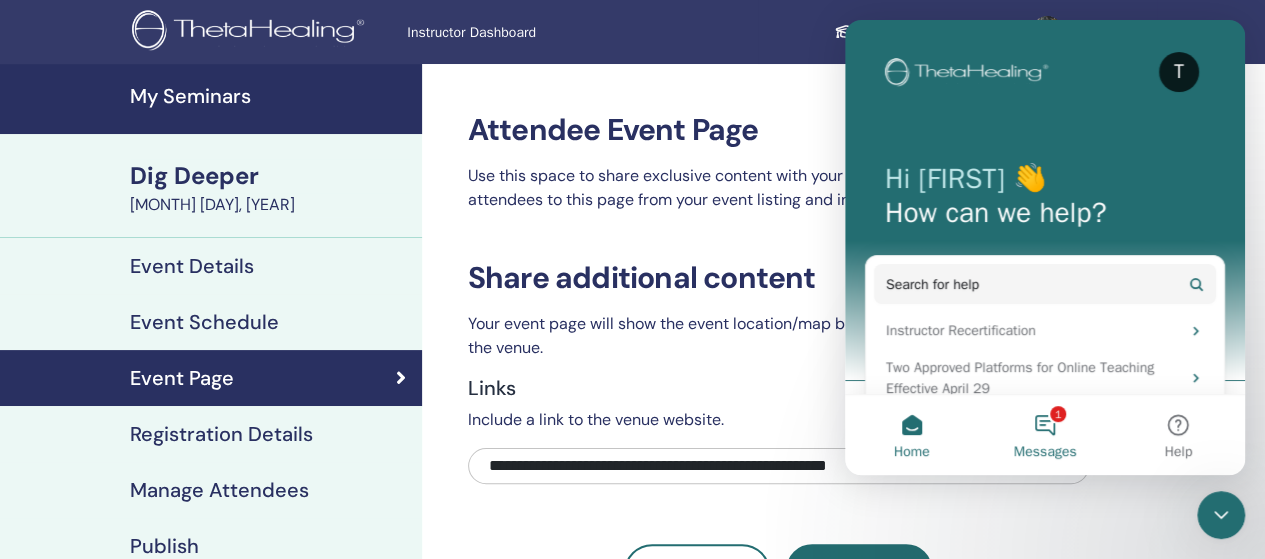 click on "1 Messages" at bounding box center [1044, 435] 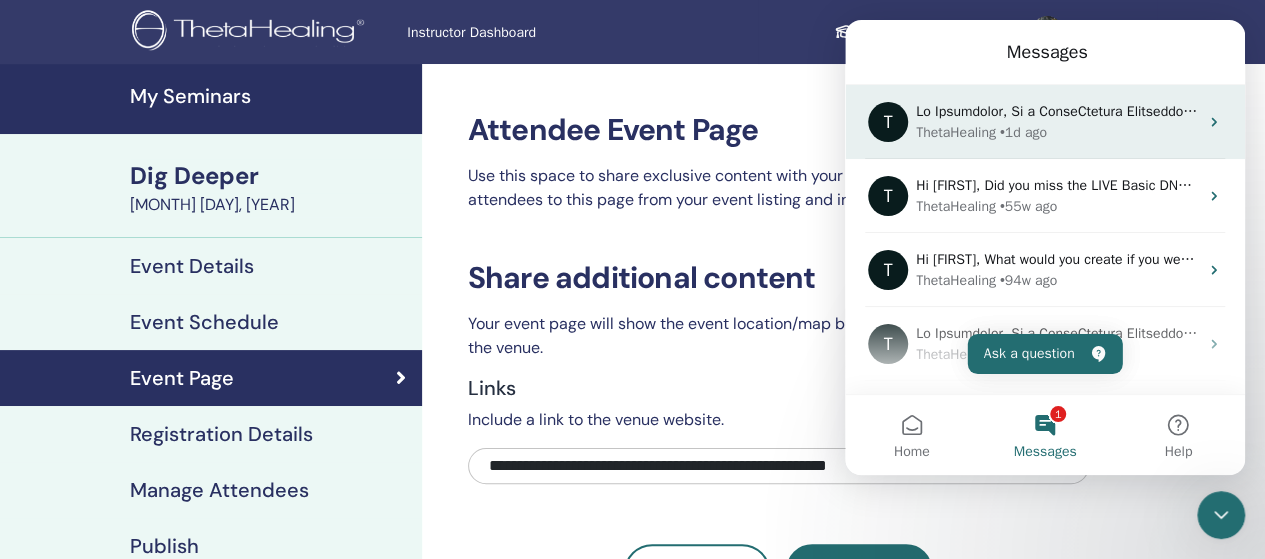 click at bounding box center [5823, 111] 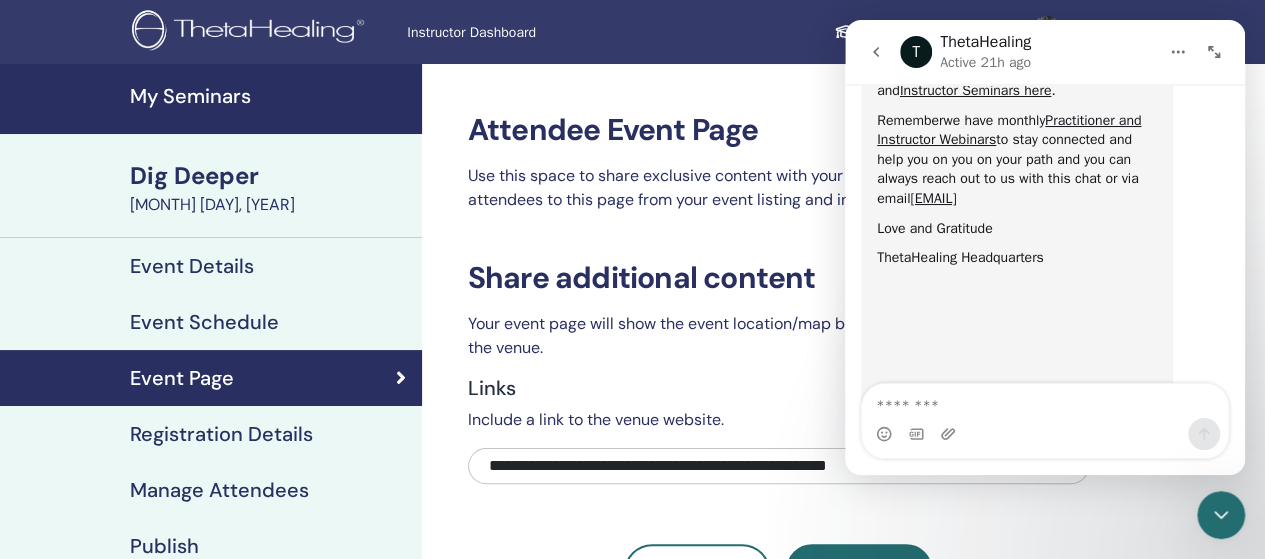 scroll, scrollTop: 1276, scrollLeft: 0, axis: vertical 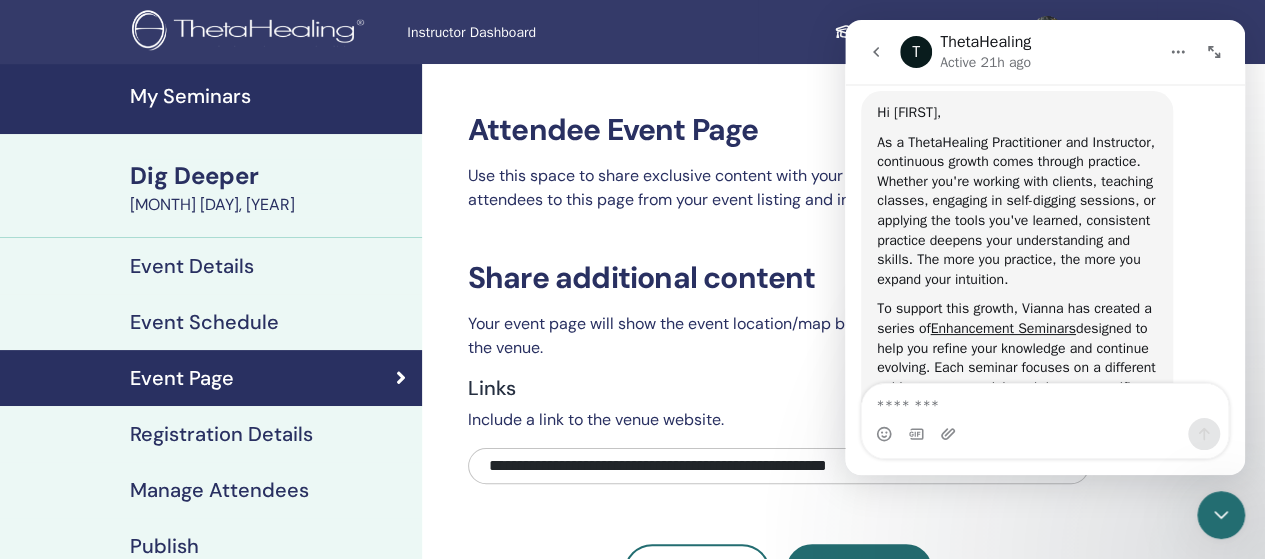 click 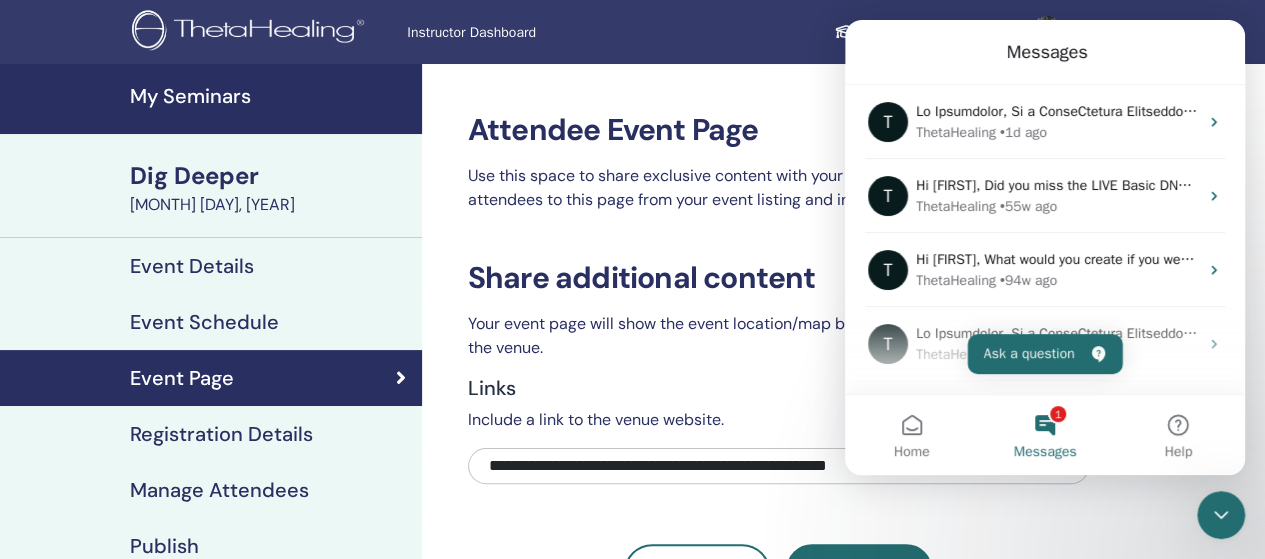 scroll, scrollTop: 0, scrollLeft: 0, axis: both 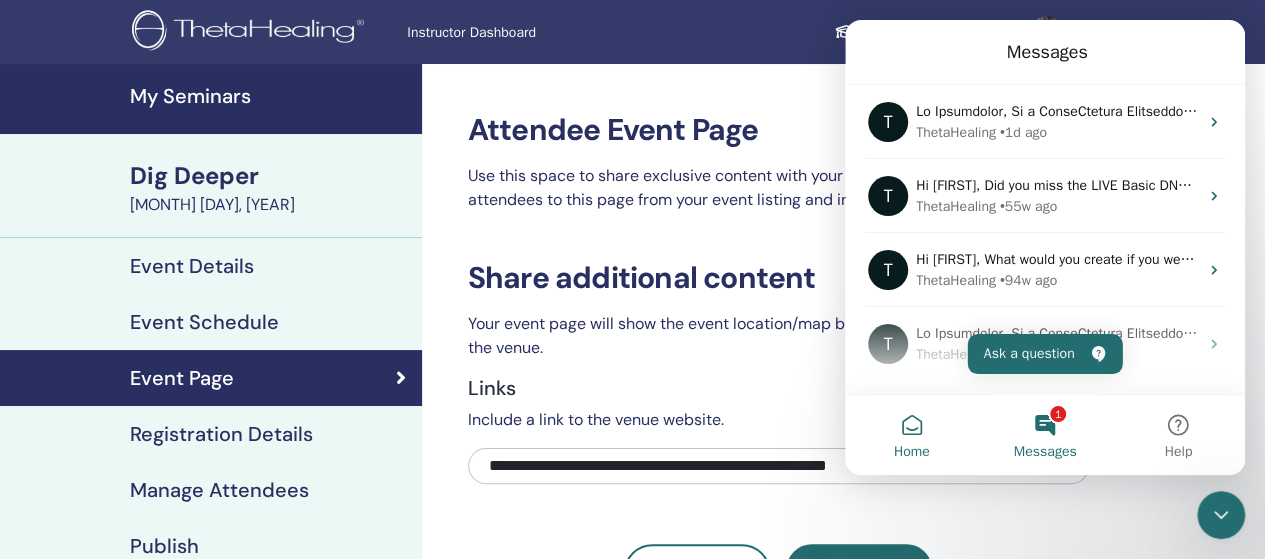 click on "Home" at bounding box center (911, 435) 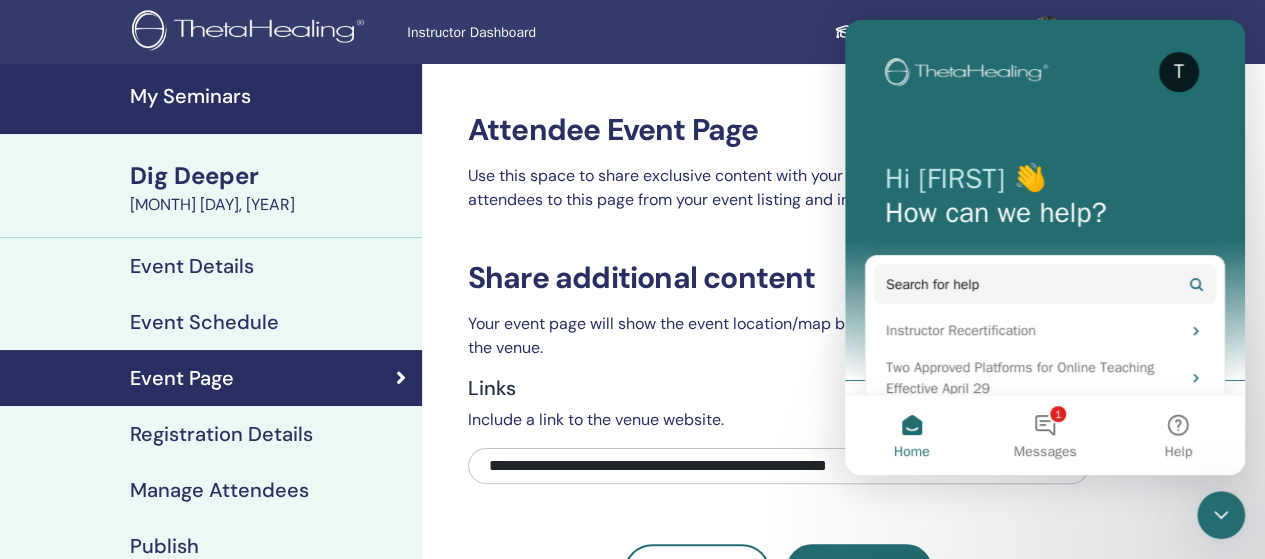 click on "Instructor Dashboard
Student Dashboard
EB Elisabetta Burello My ThetaLearning My ThetaHealers My Seminars Wishlist Become a Practitioner Notifications Messages My Theta Account Support Logout" at bounding box center [632, 32] 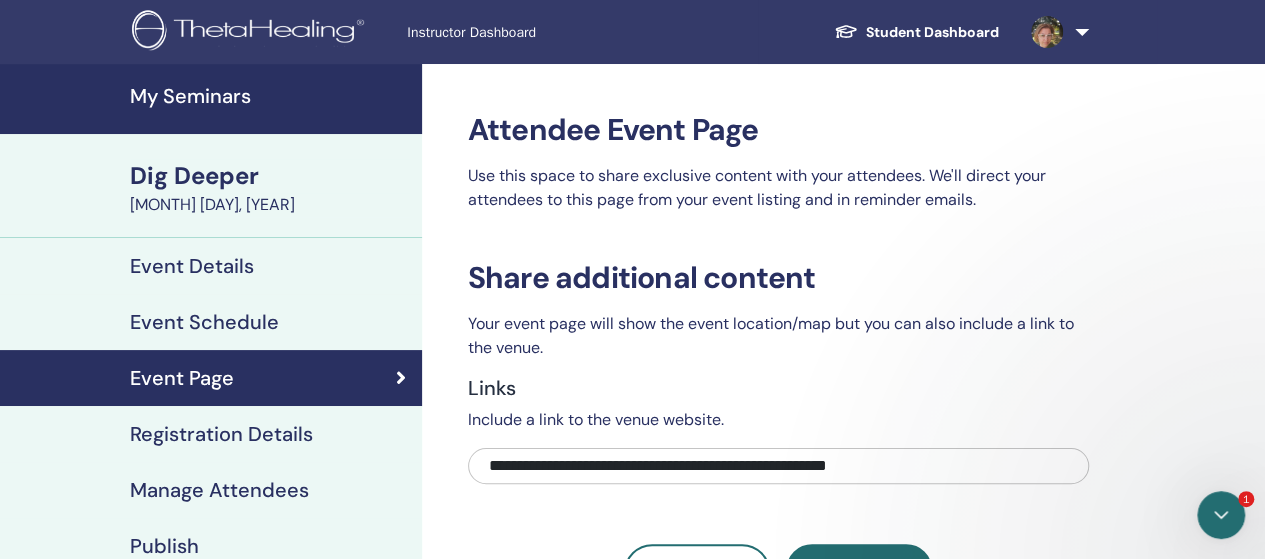 scroll, scrollTop: 0, scrollLeft: 0, axis: both 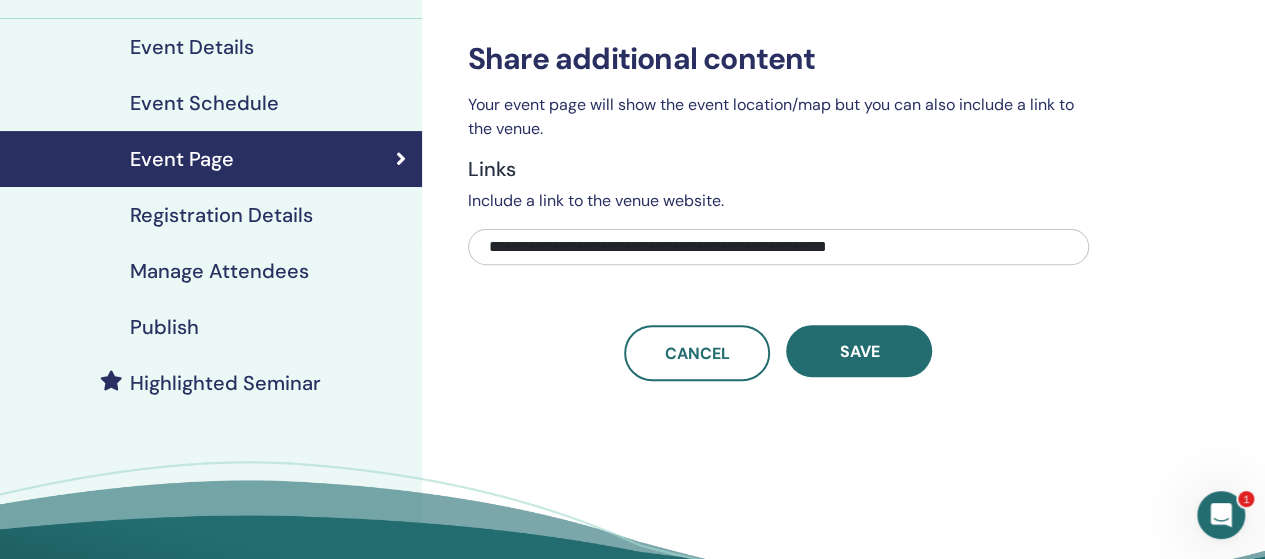 click on "Registration Details" at bounding box center [221, 215] 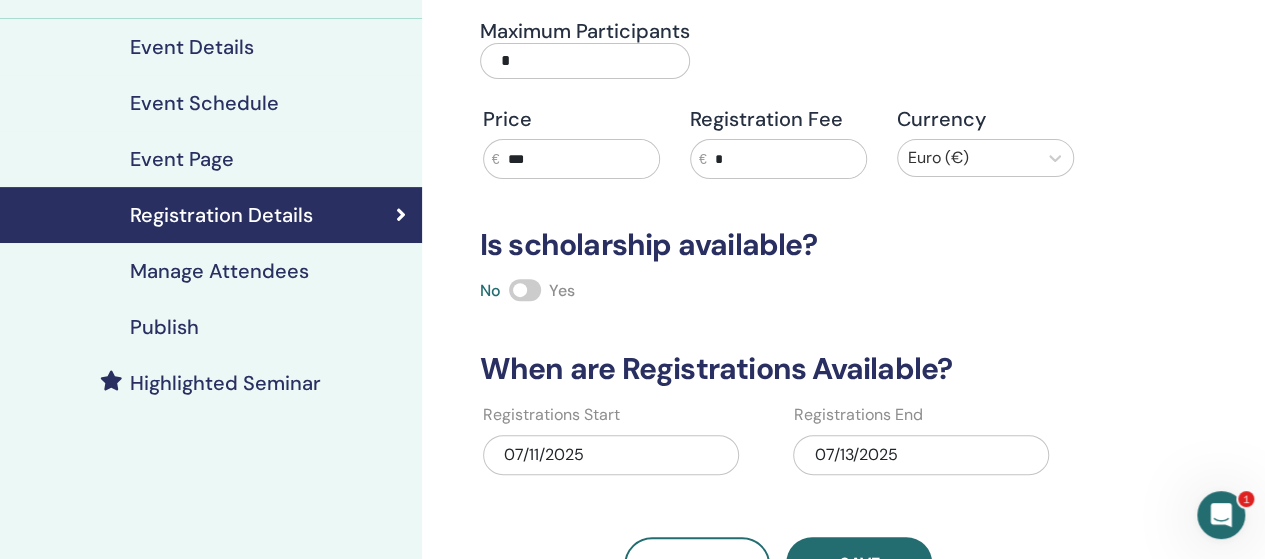 click on "Highlighted Seminar" at bounding box center (225, 383) 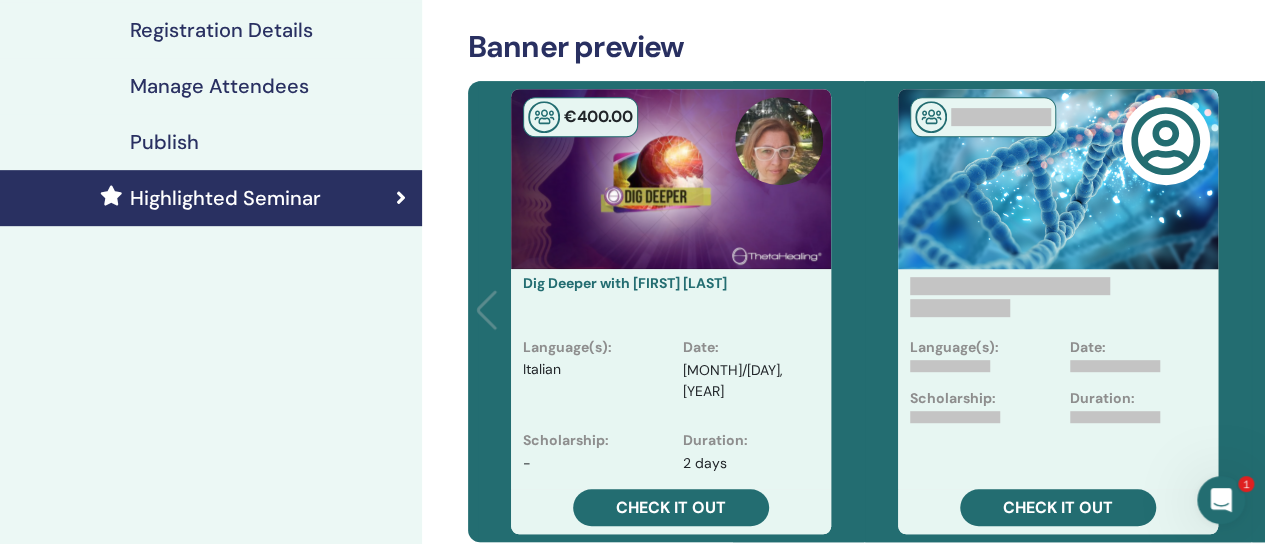 scroll, scrollTop: 407, scrollLeft: 0, axis: vertical 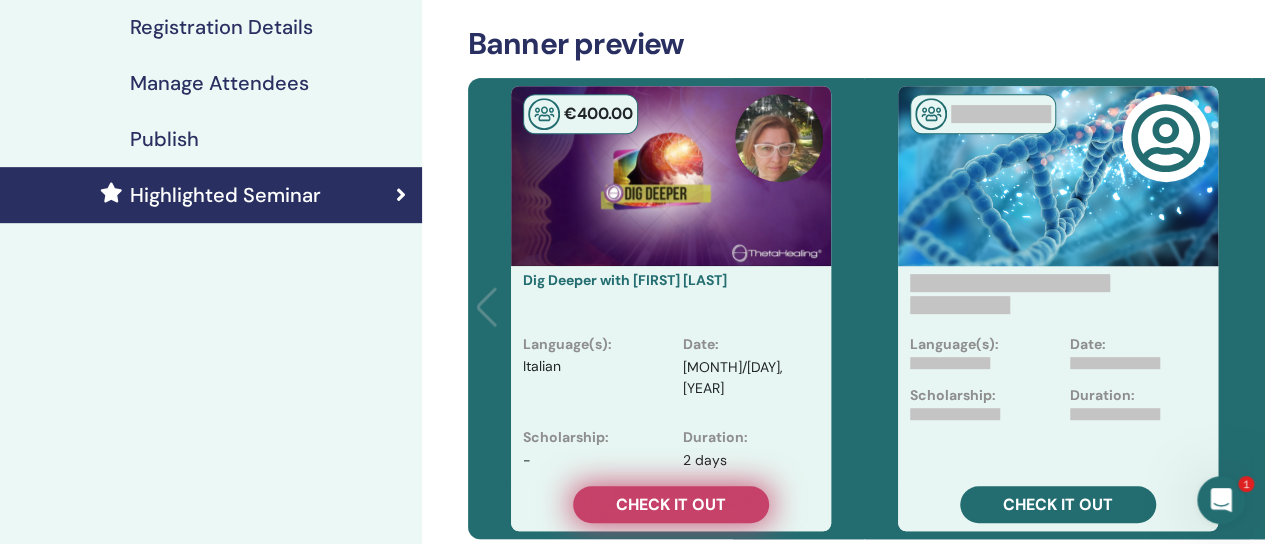 click on "Check it out" at bounding box center (671, 504) 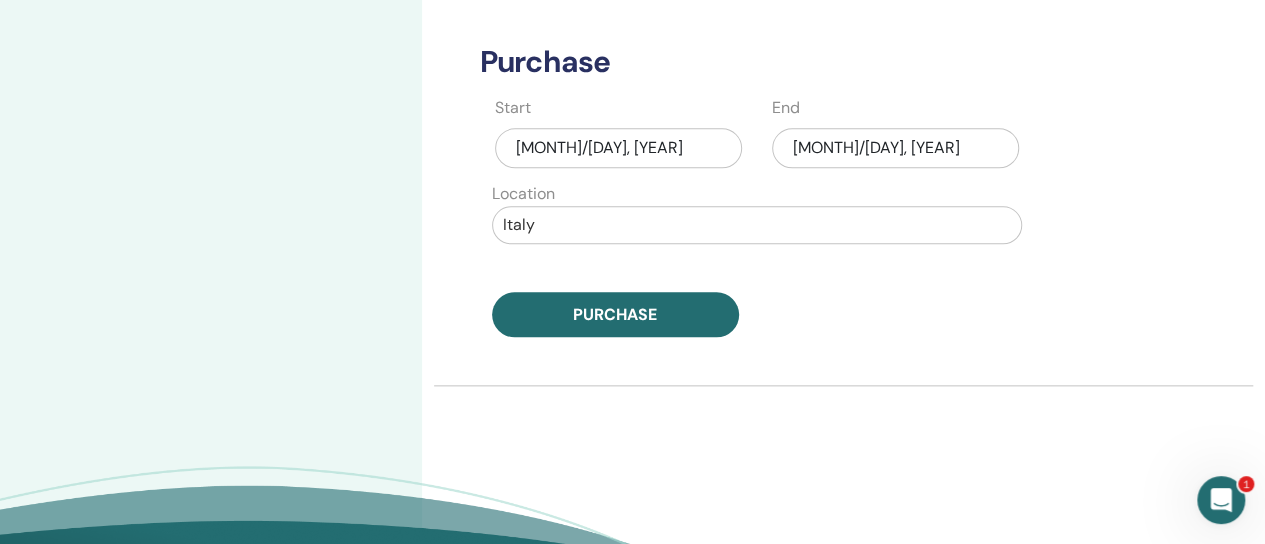 scroll, scrollTop: 1040, scrollLeft: 0, axis: vertical 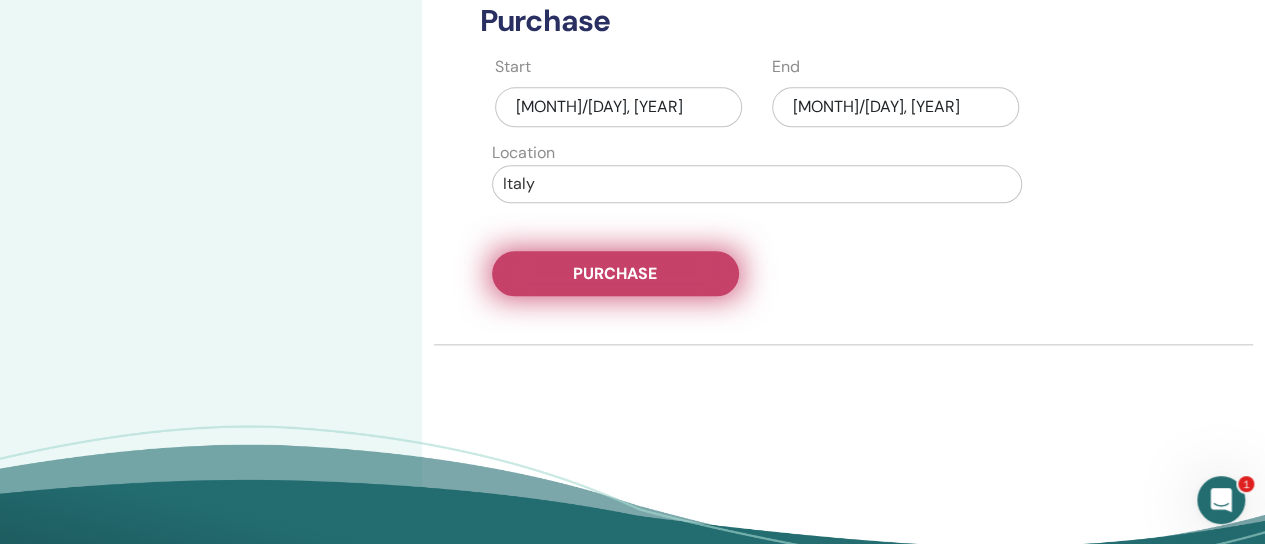 click on "Purchase" at bounding box center [615, 273] 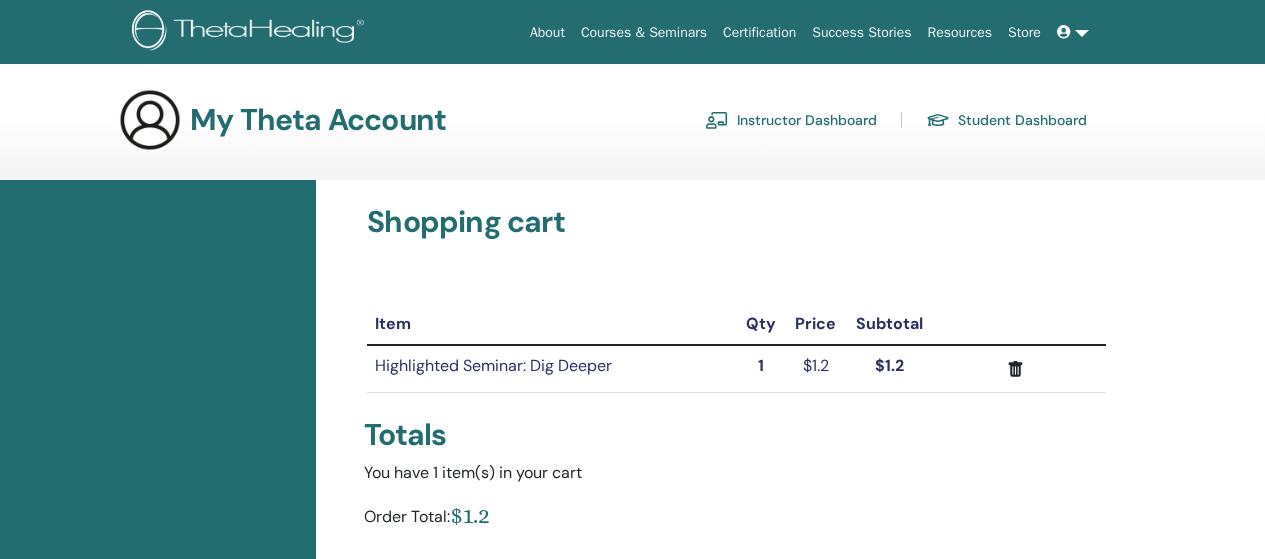 scroll, scrollTop: 0, scrollLeft: 0, axis: both 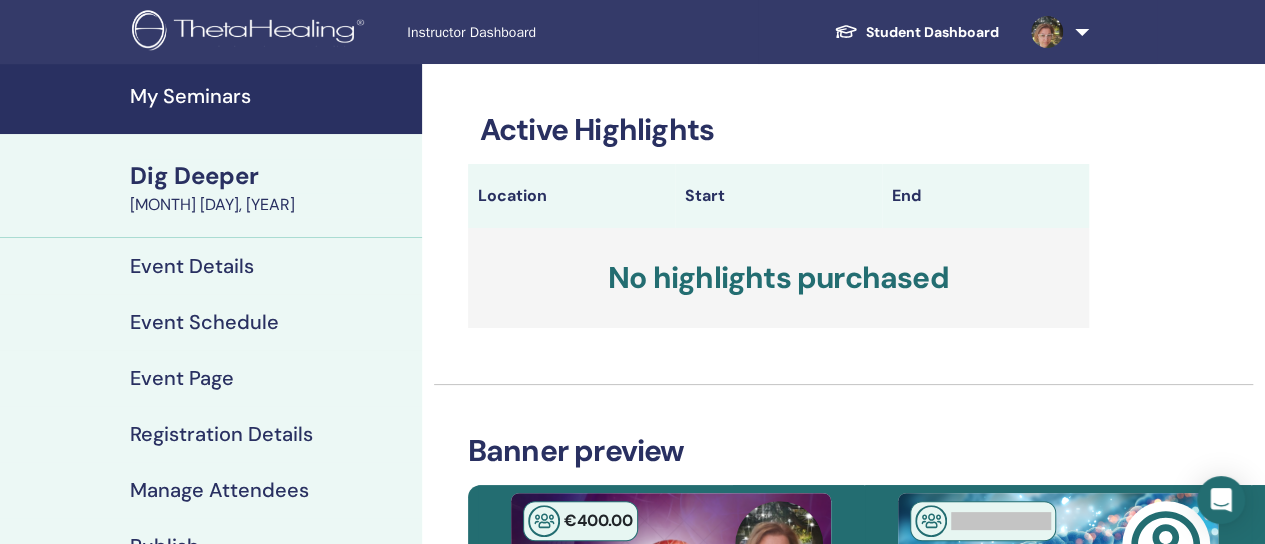 click on "Instructor Dashboard" at bounding box center (557, 32) 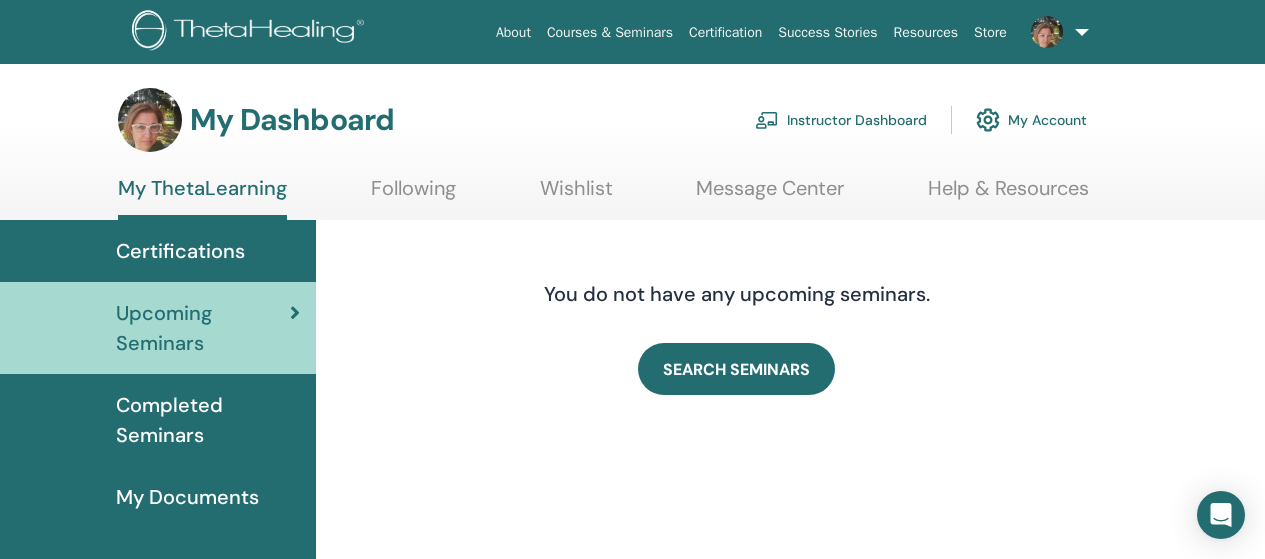 scroll, scrollTop: 0, scrollLeft: 0, axis: both 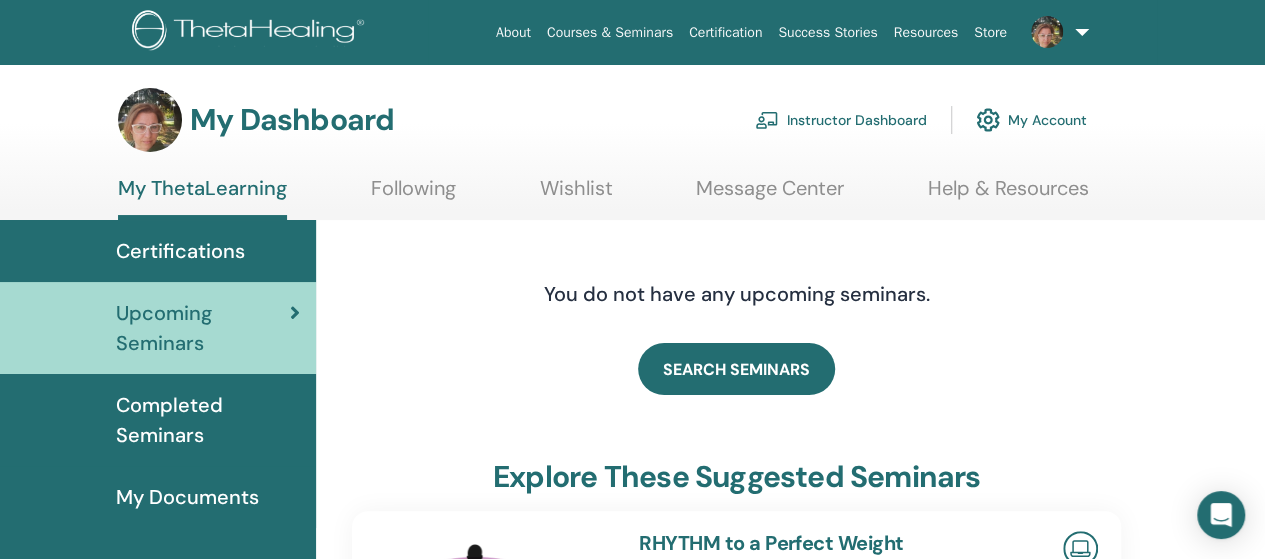 click on "Completed Seminars" at bounding box center (208, 420) 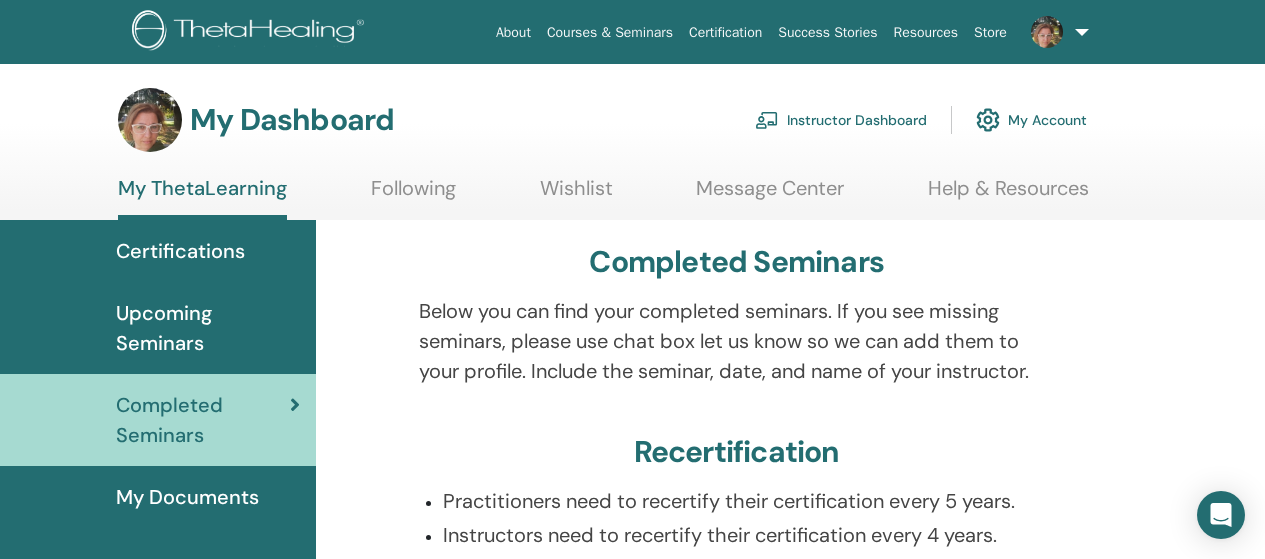 scroll, scrollTop: 0, scrollLeft: 0, axis: both 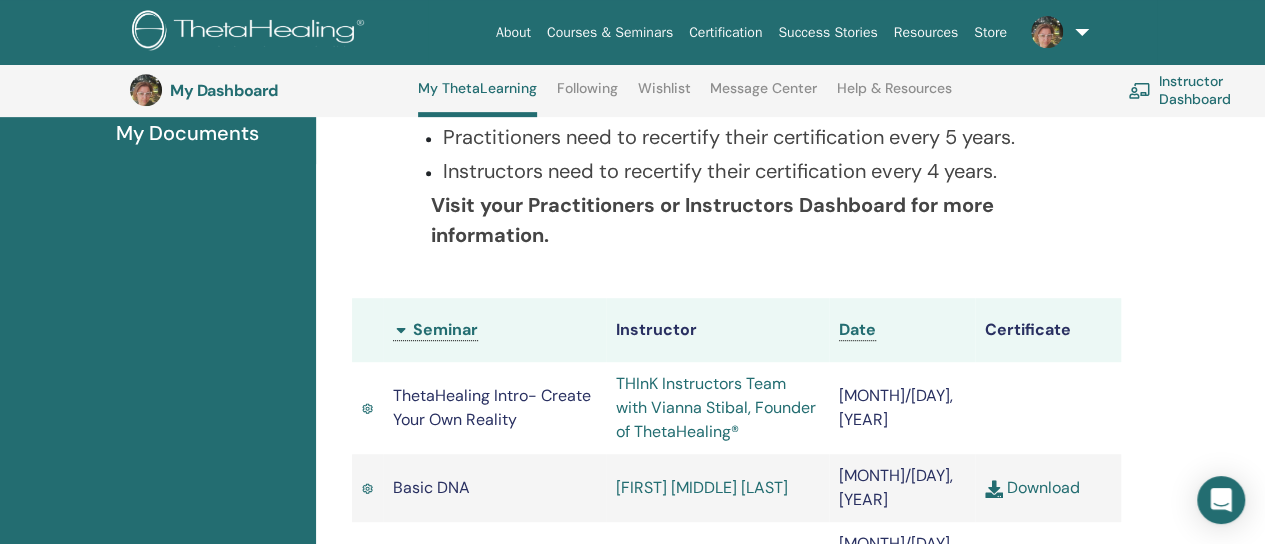 click on "Instructor Dashboard" at bounding box center [1210, 90] 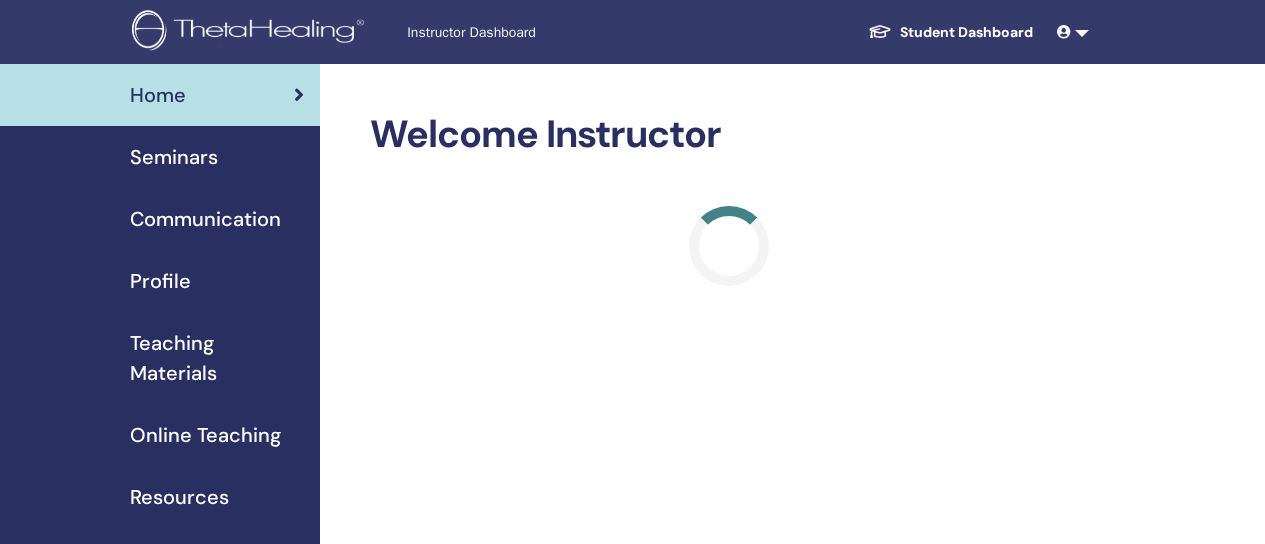 scroll, scrollTop: 0, scrollLeft: 0, axis: both 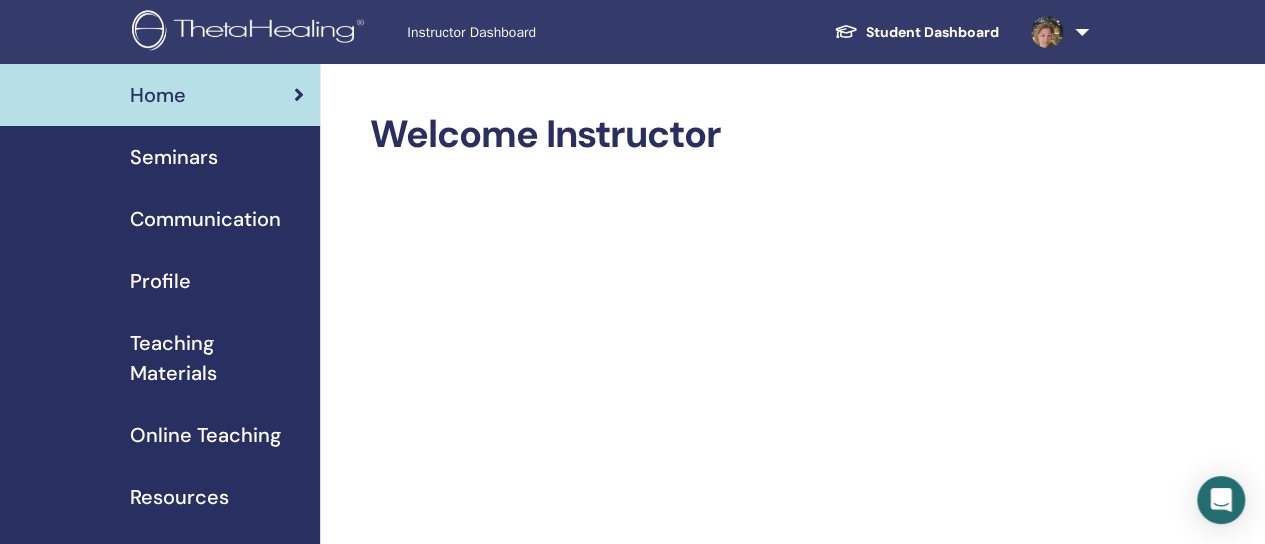 click on "Welcome Instructor" at bounding box center [794, 1466] 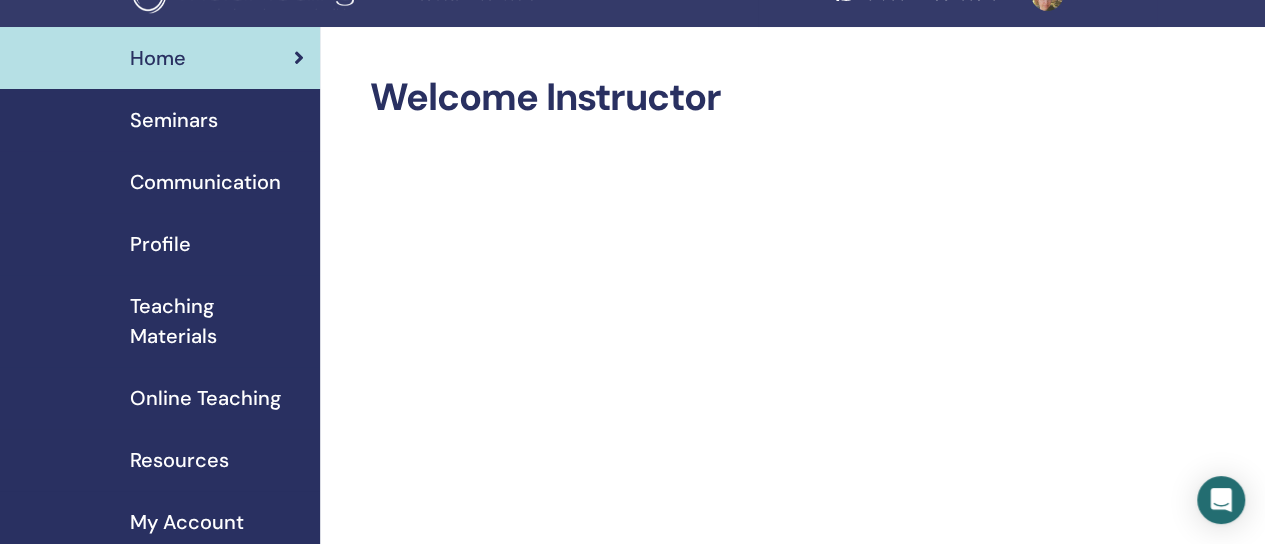 scroll, scrollTop: 40, scrollLeft: 0, axis: vertical 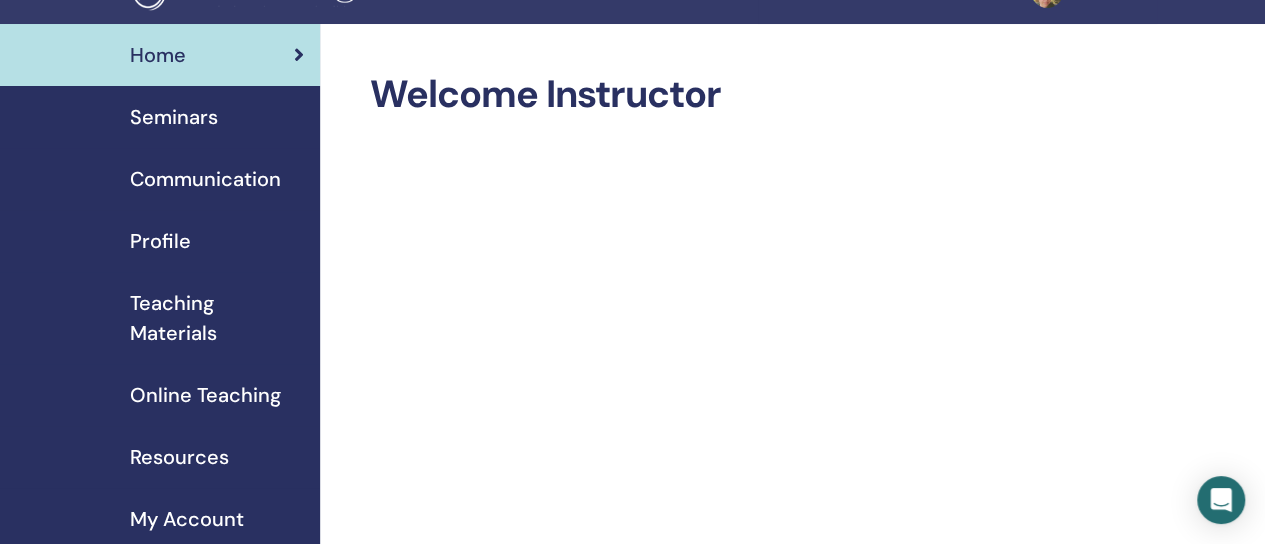 click on "Teaching Materials" at bounding box center (217, 318) 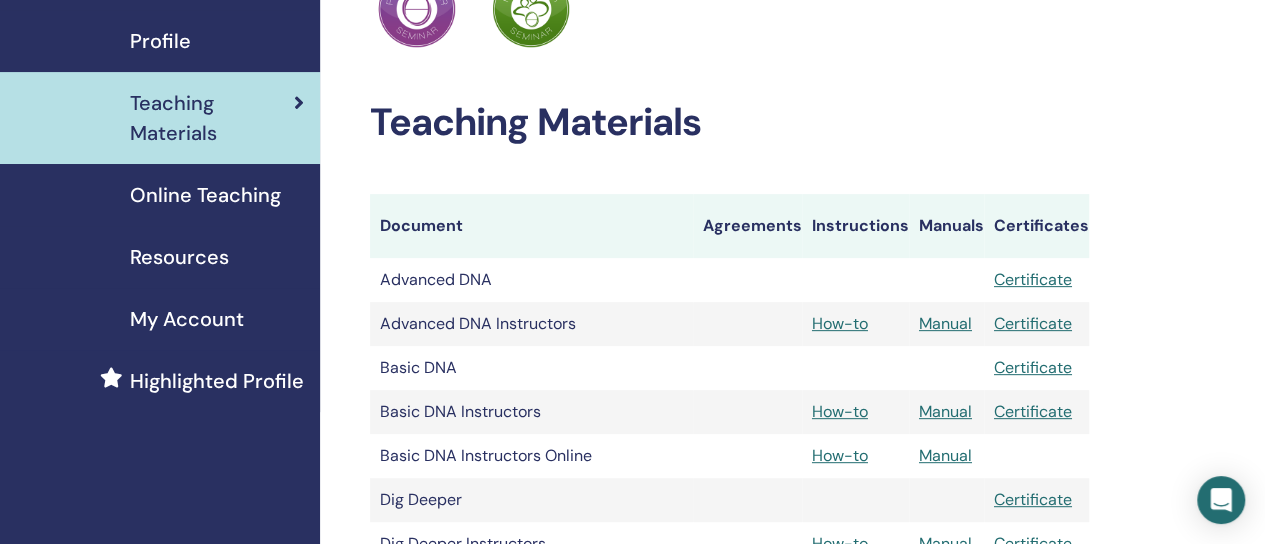 scroll, scrollTop: 280, scrollLeft: 0, axis: vertical 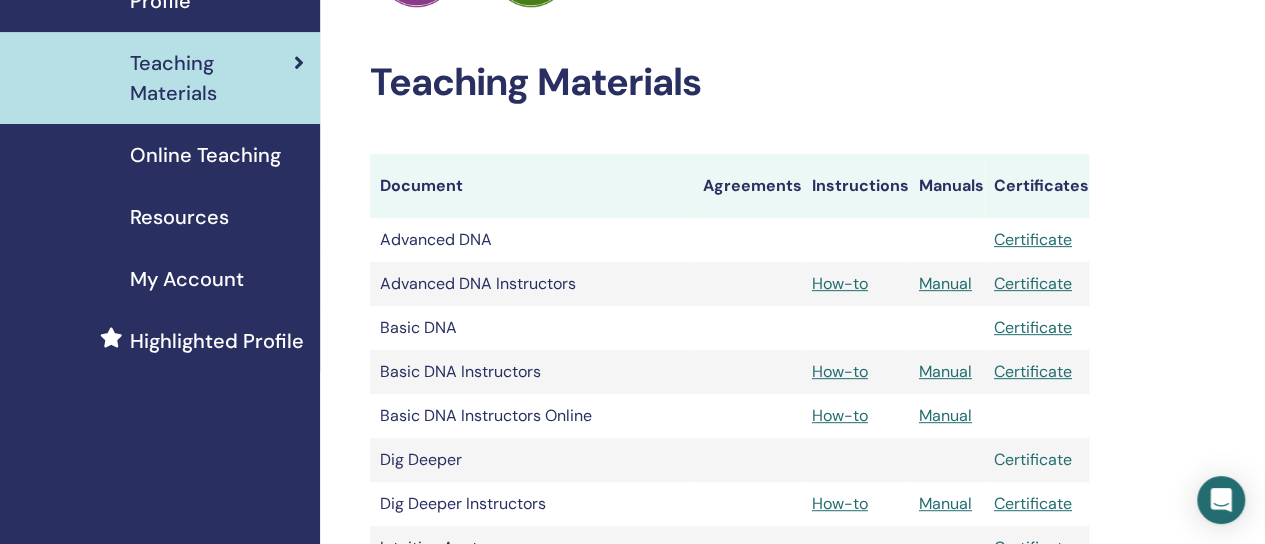 click on "Certificate" at bounding box center (1033, 459) 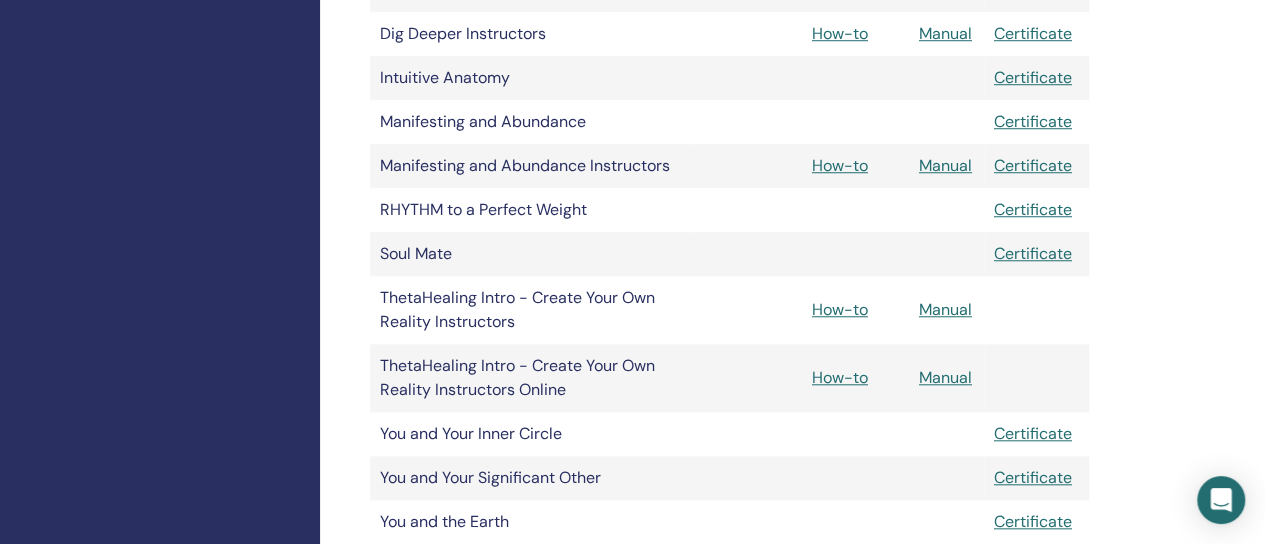 scroll, scrollTop: 745, scrollLeft: 0, axis: vertical 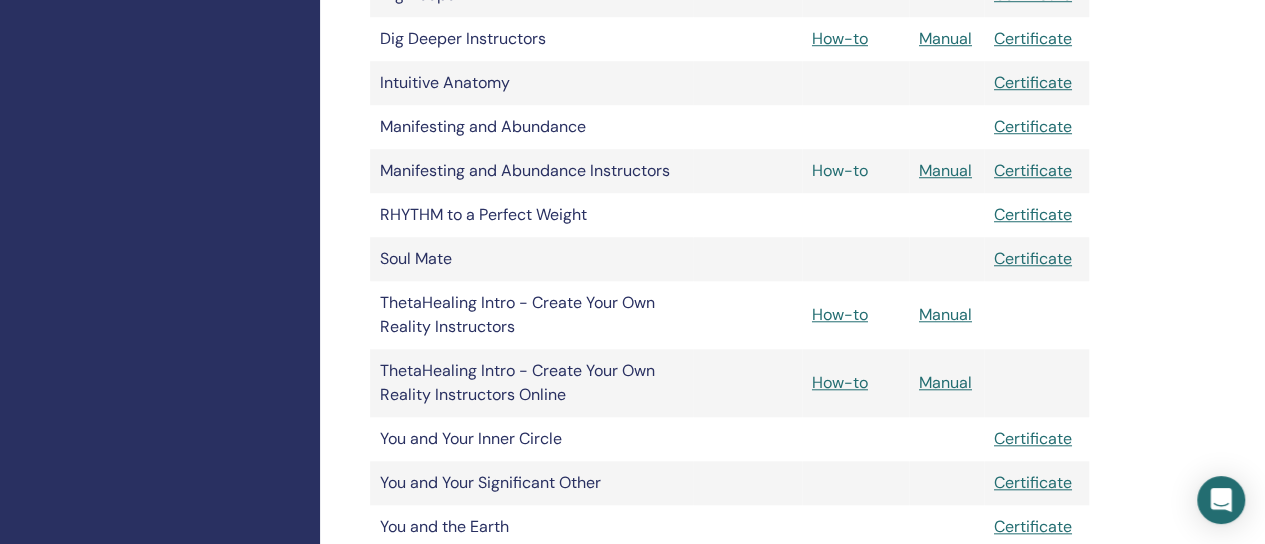 click on "How-to" at bounding box center (840, 170) 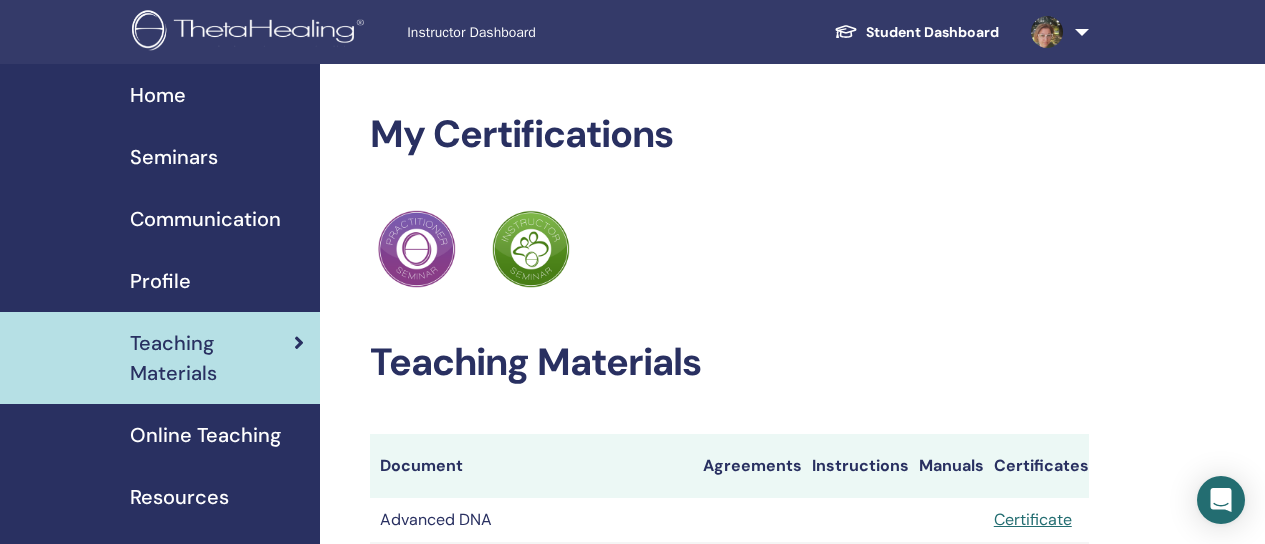 scroll, scrollTop: 745, scrollLeft: 0, axis: vertical 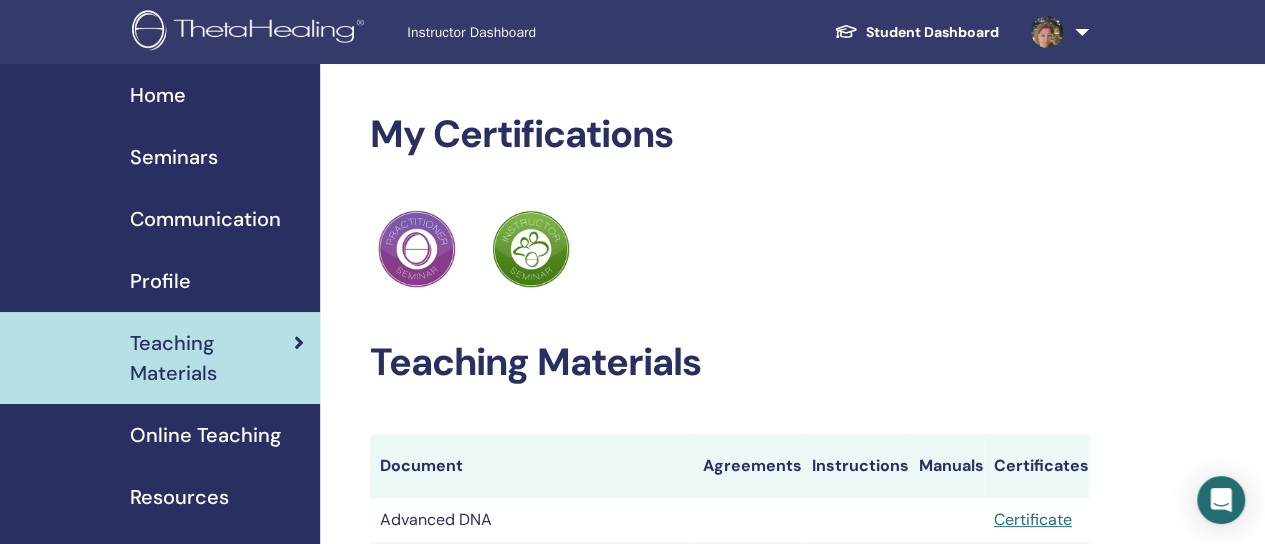 click on "Home" at bounding box center [158, 95] 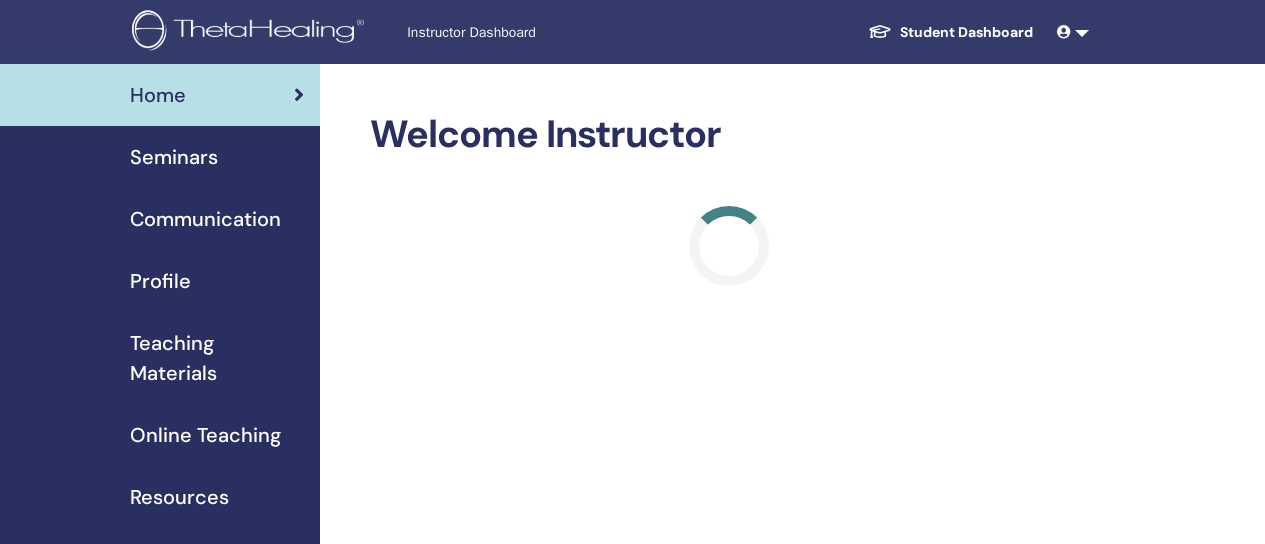 scroll, scrollTop: 0, scrollLeft: 0, axis: both 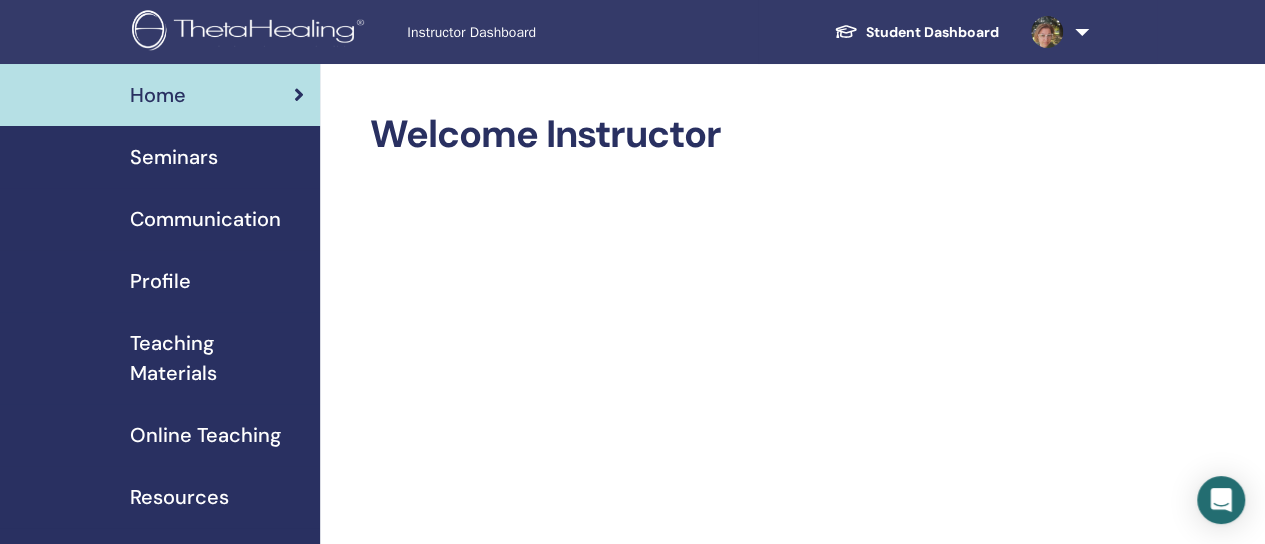 click on "Seminars" at bounding box center (174, 157) 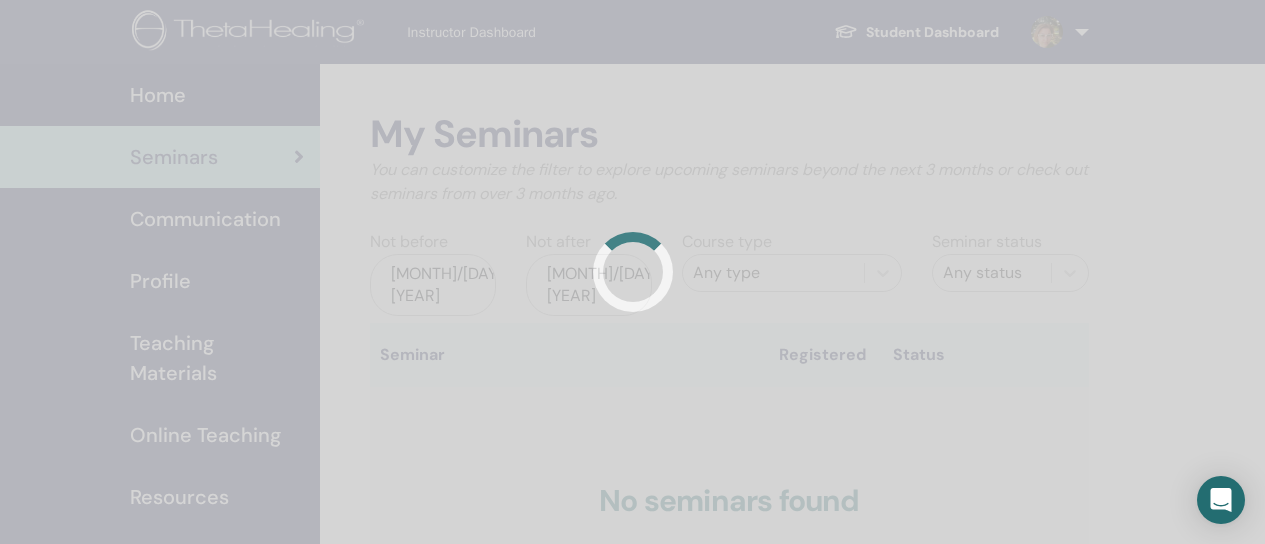 scroll, scrollTop: 0, scrollLeft: 0, axis: both 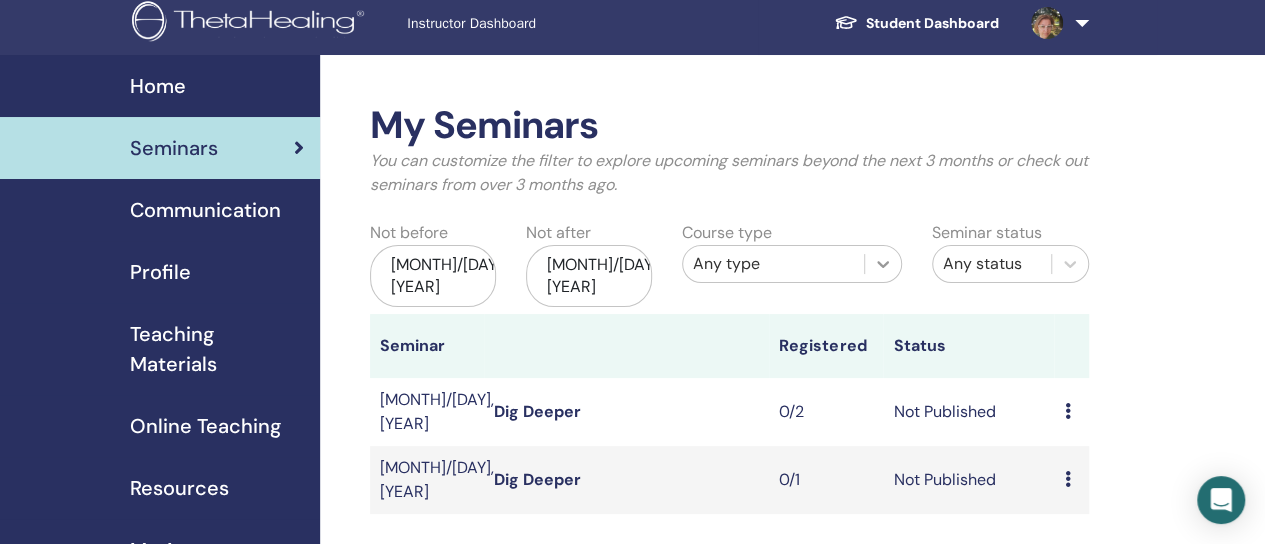 click on "Any type" at bounding box center [792, 264] 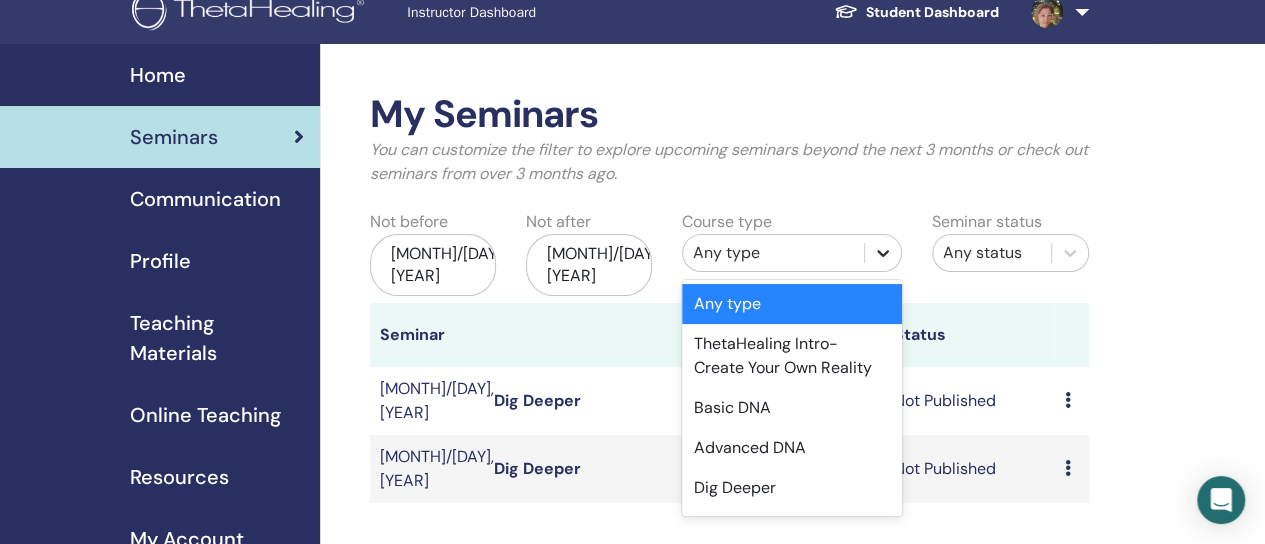 scroll, scrollTop: 48, scrollLeft: 0, axis: vertical 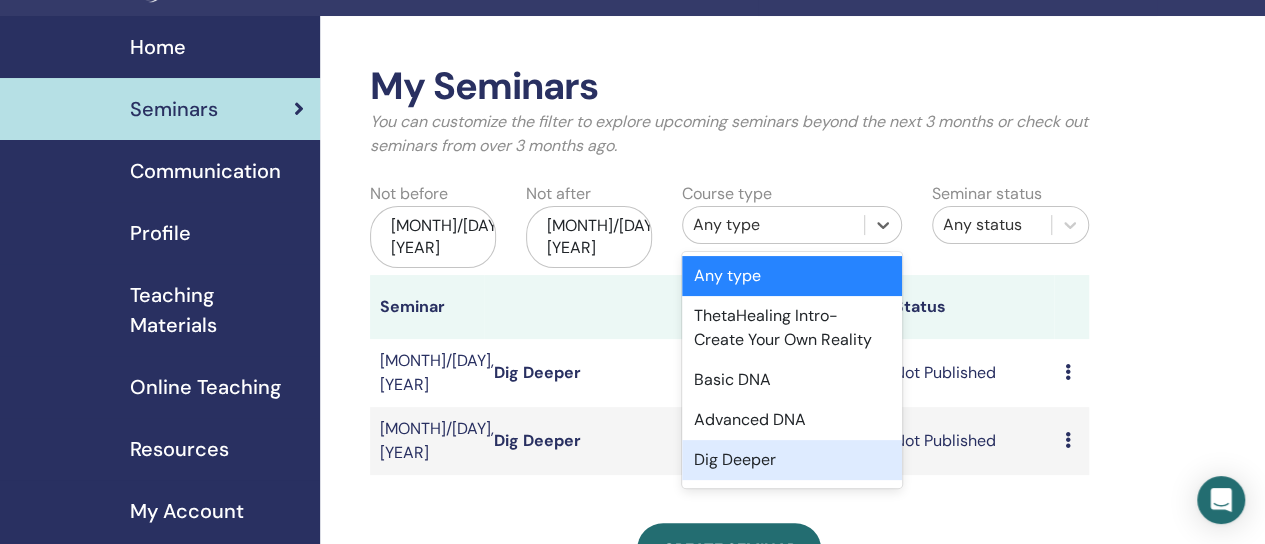 click on "Dig Deeper" at bounding box center [792, 460] 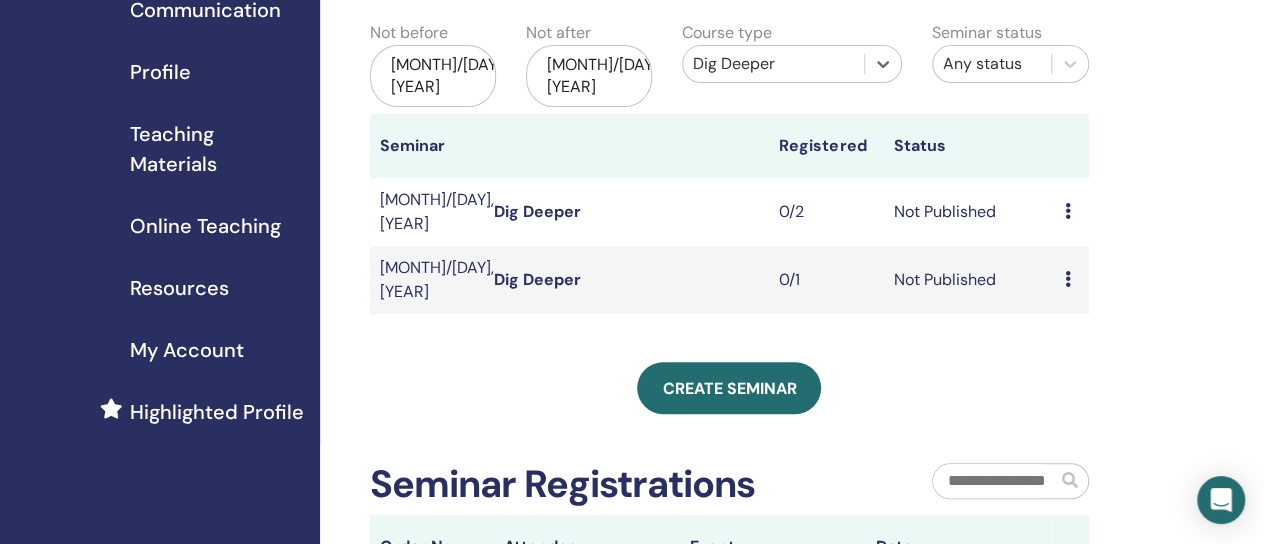 scroll, scrollTop: 207, scrollLeft: 0, axis: vertical 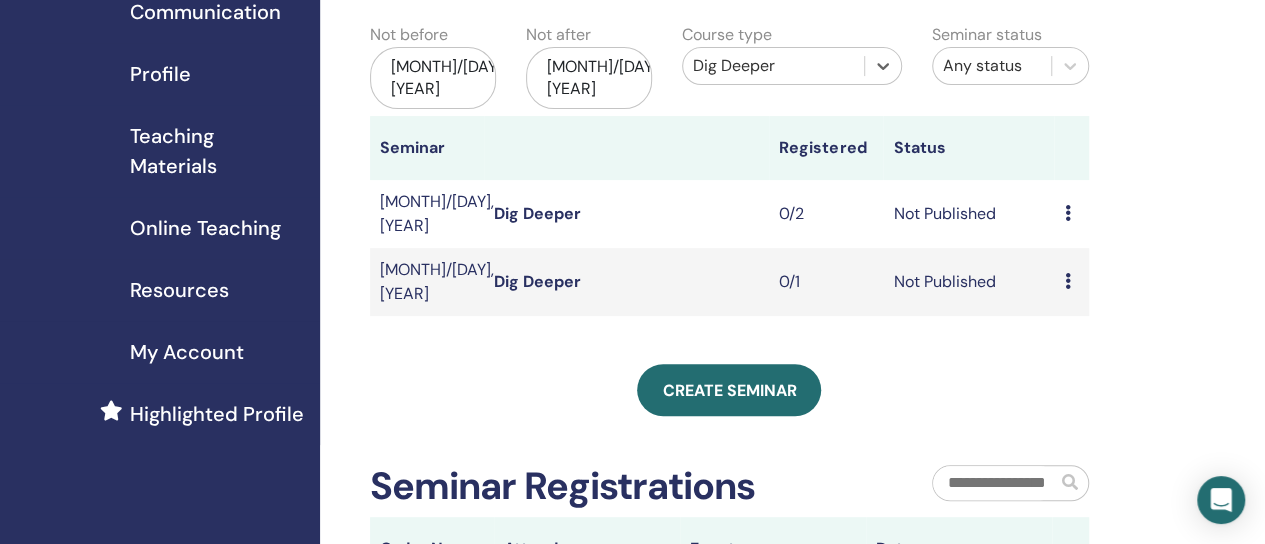 click at bounding box center (1067, 213) 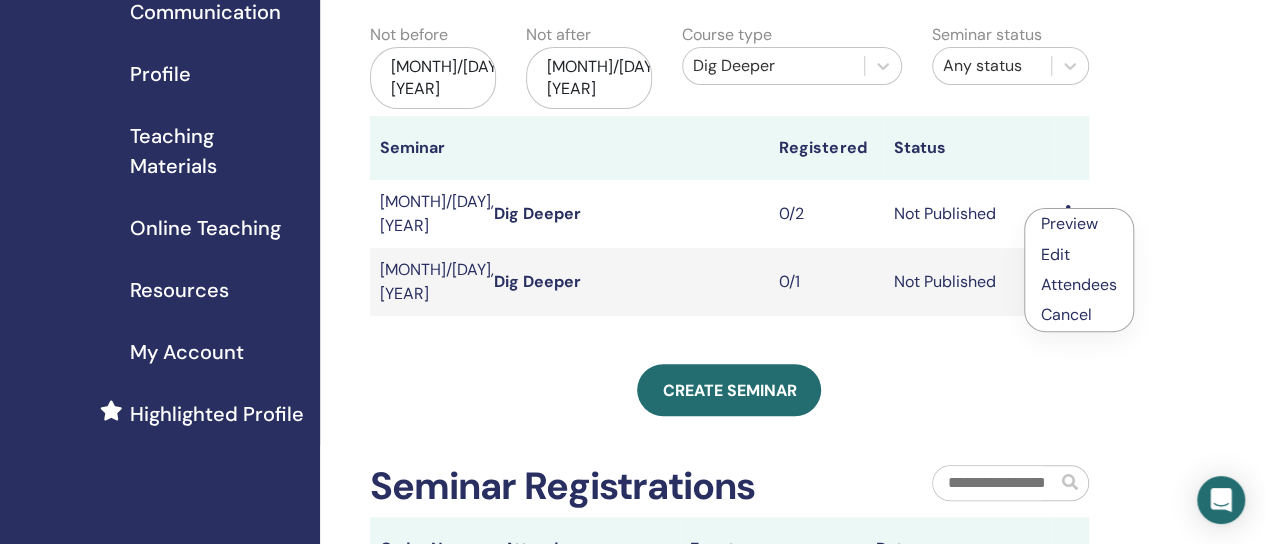 click on "Preview" at bounding box center [1069, 223] 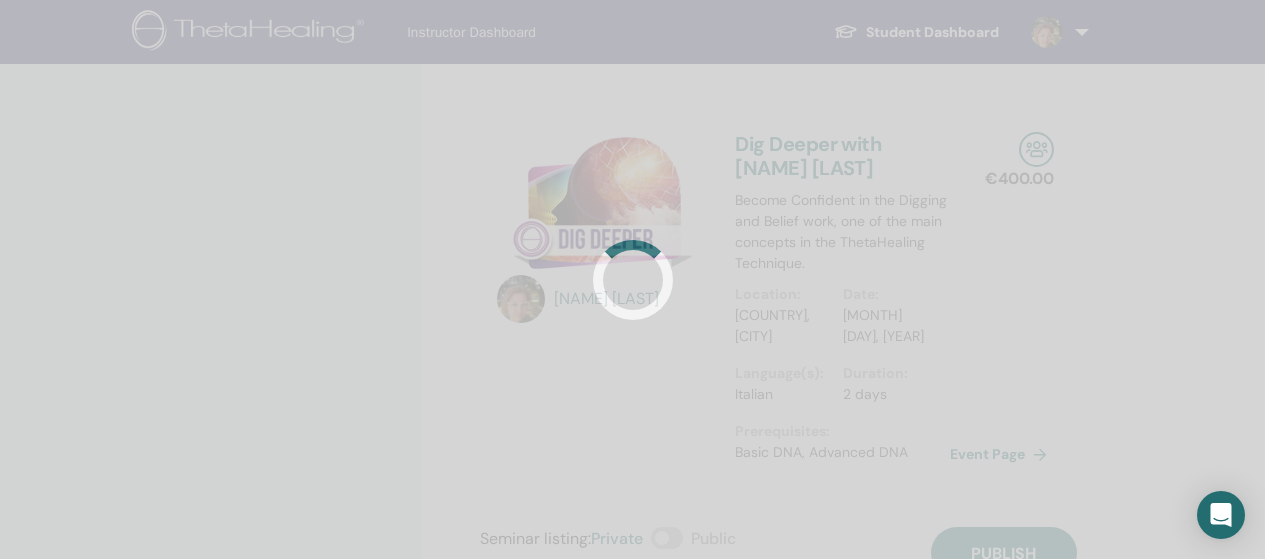 scroll, scrollTop: 0, scrollLeft: 0, axis: both 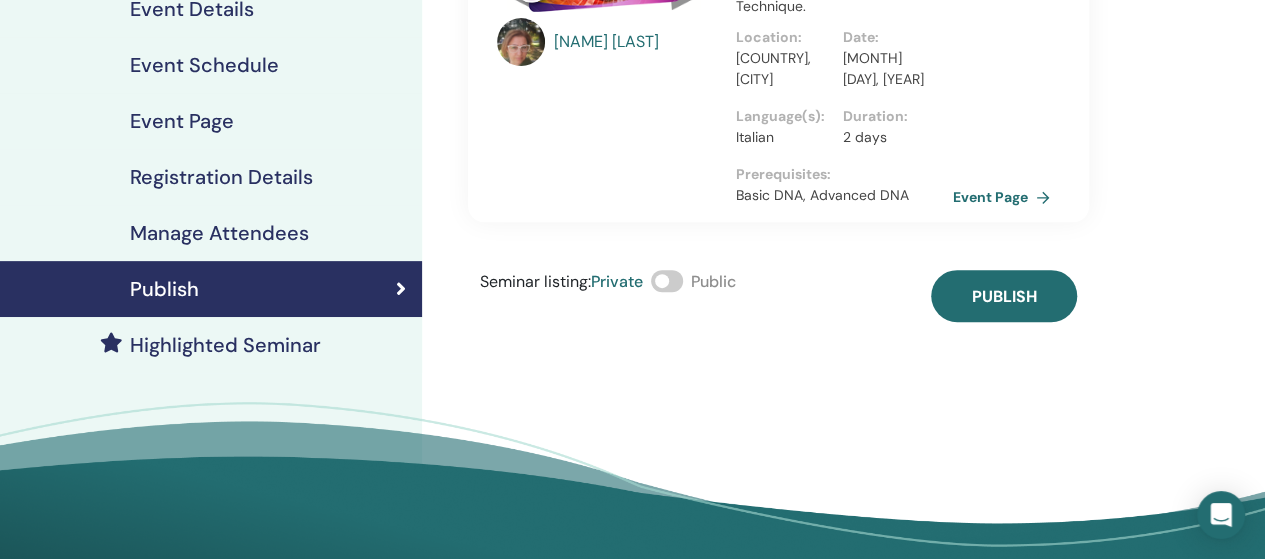 click on "Event Page" at bounding box center (1005, 197) 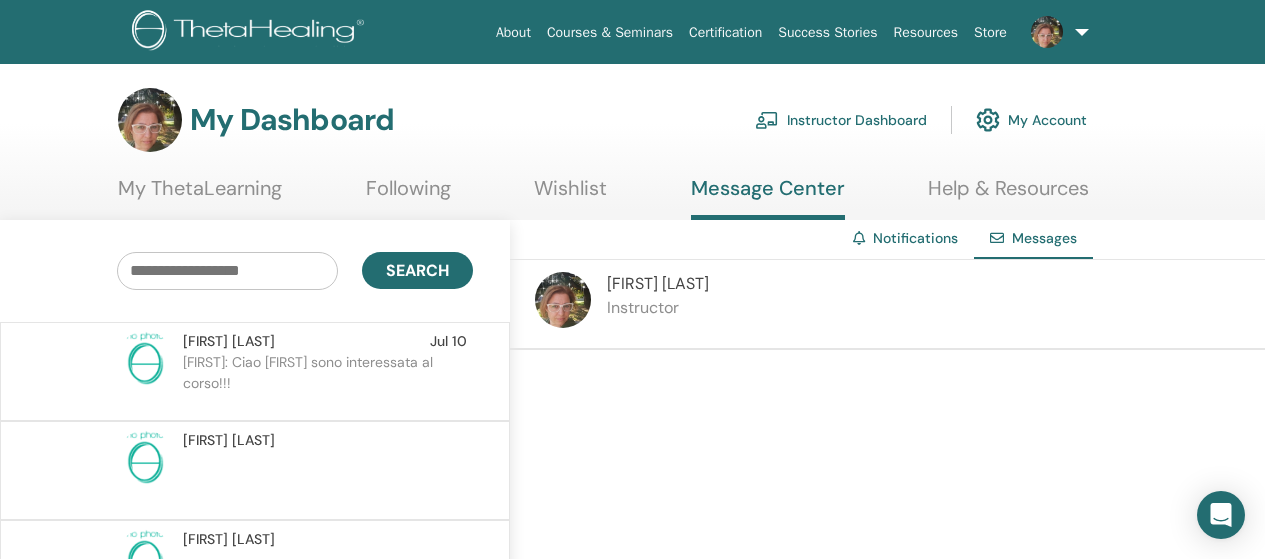 scroll, scrollTop: 91, scrollLeft: 0, axis: vertical 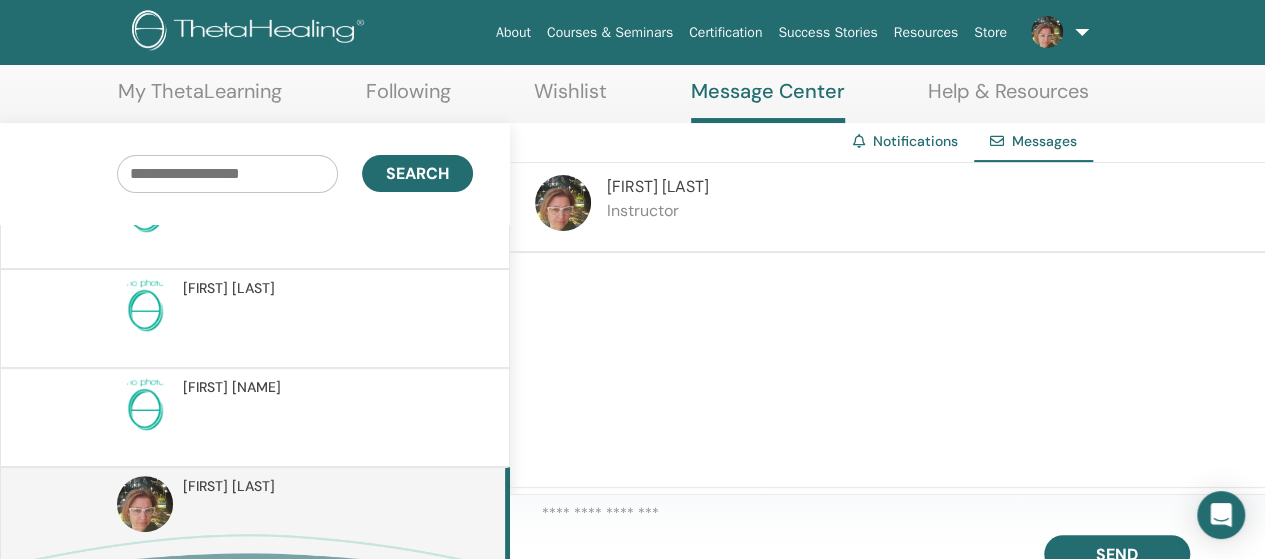 click on "[FIRST]   [LAST]" at bounding box center (232, 387) 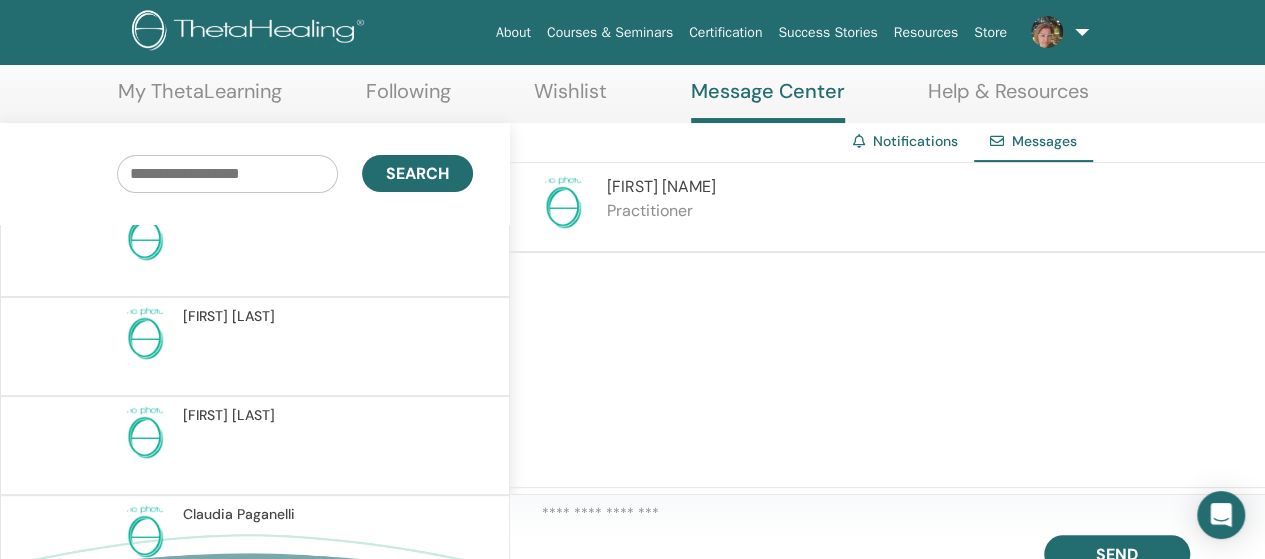 scroll, scrollTop: 0, scrollLeft: 0, axis: both 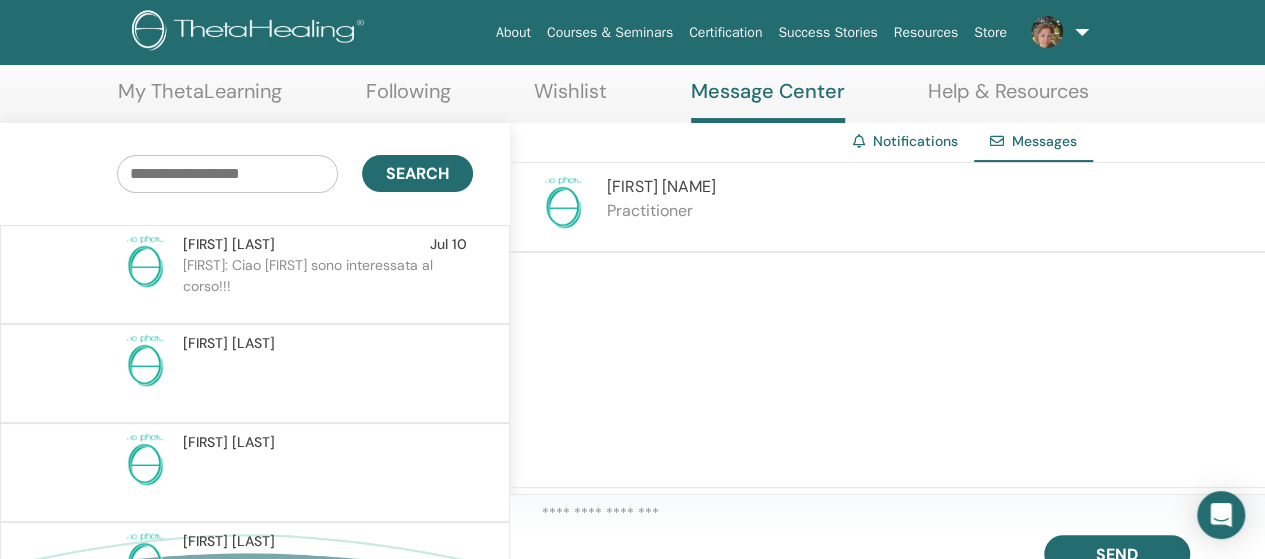 click on "[FIRST]: Ciao [FIRST] sono interessata al corso!!!" at bounding box center (328, 285) 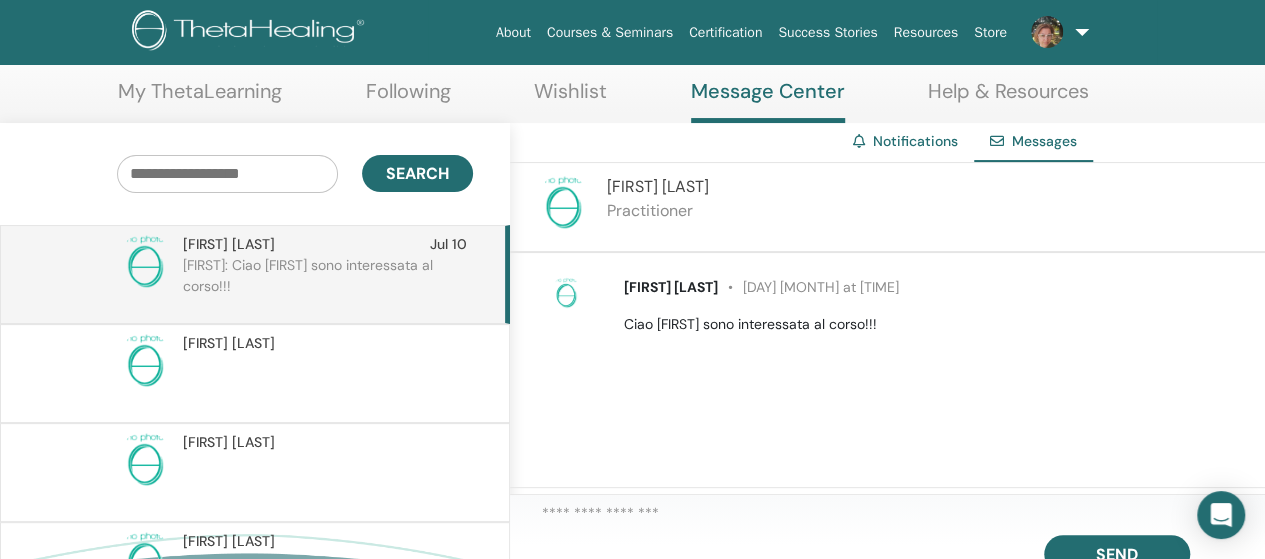 click on "Notifications" at bounding box center (915, 141) 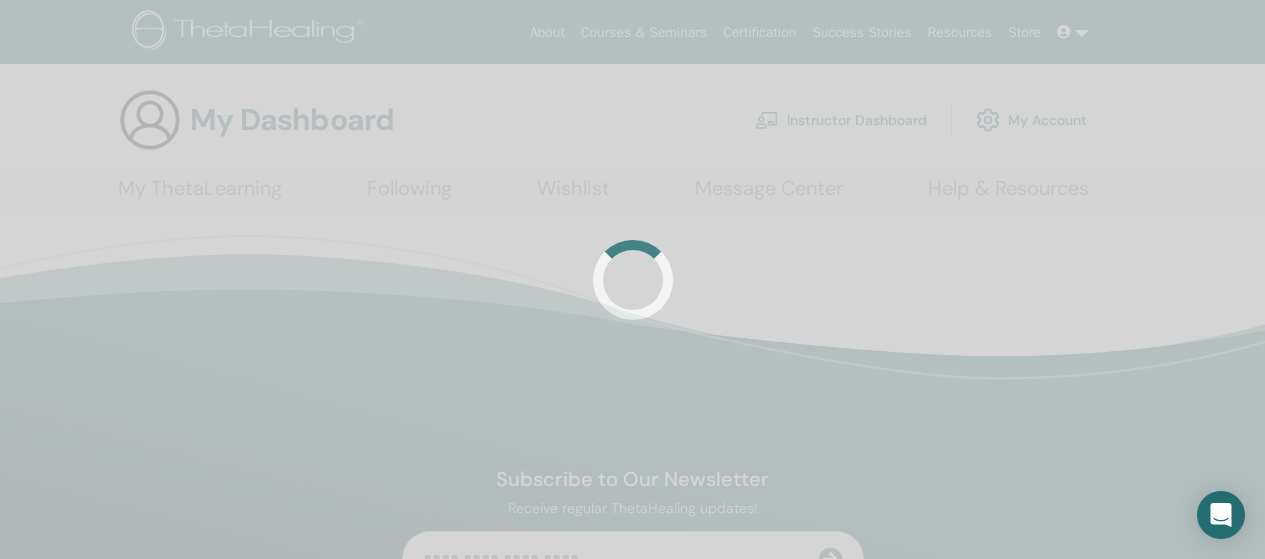 scroll, scrollTop: 0, scrollLeft: 0, axis: both 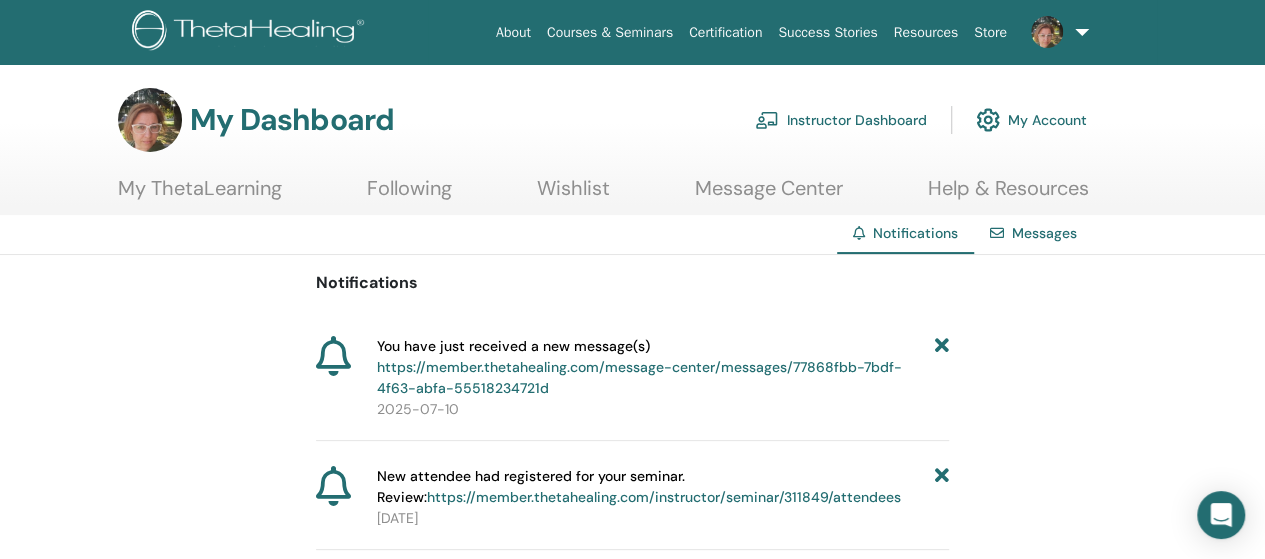 click on "https://member.thetahealing.com/message-center/messages/77868fbb-7bdf-4f63-abfa-55518234721d" at bounding box center [639, 377] 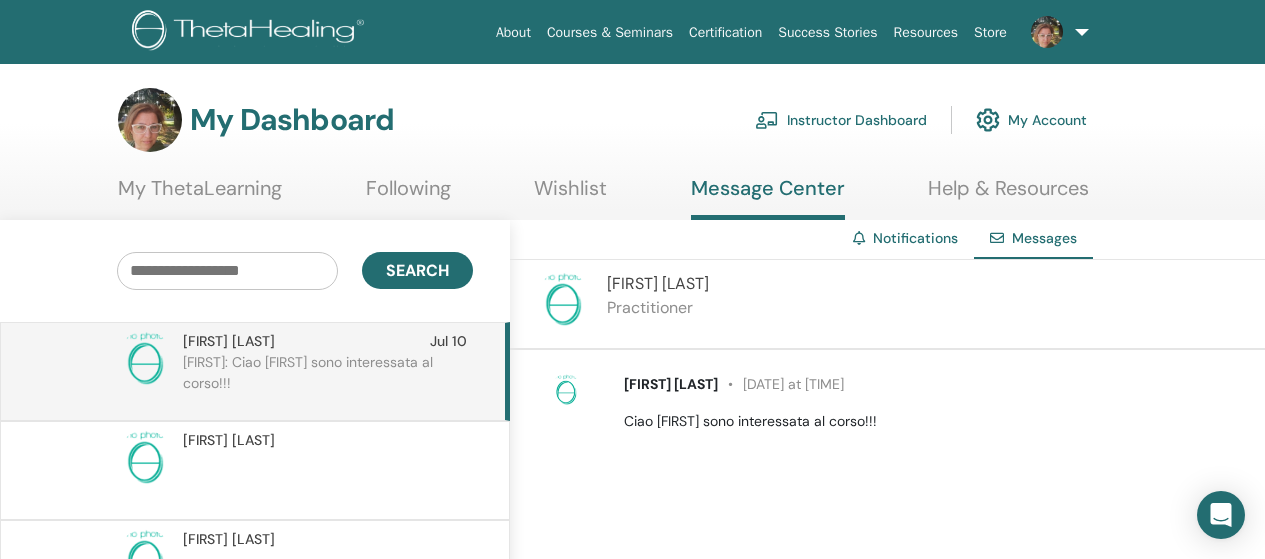 scroll, scrollTop: 0, scrollLeft: 0, axis: both 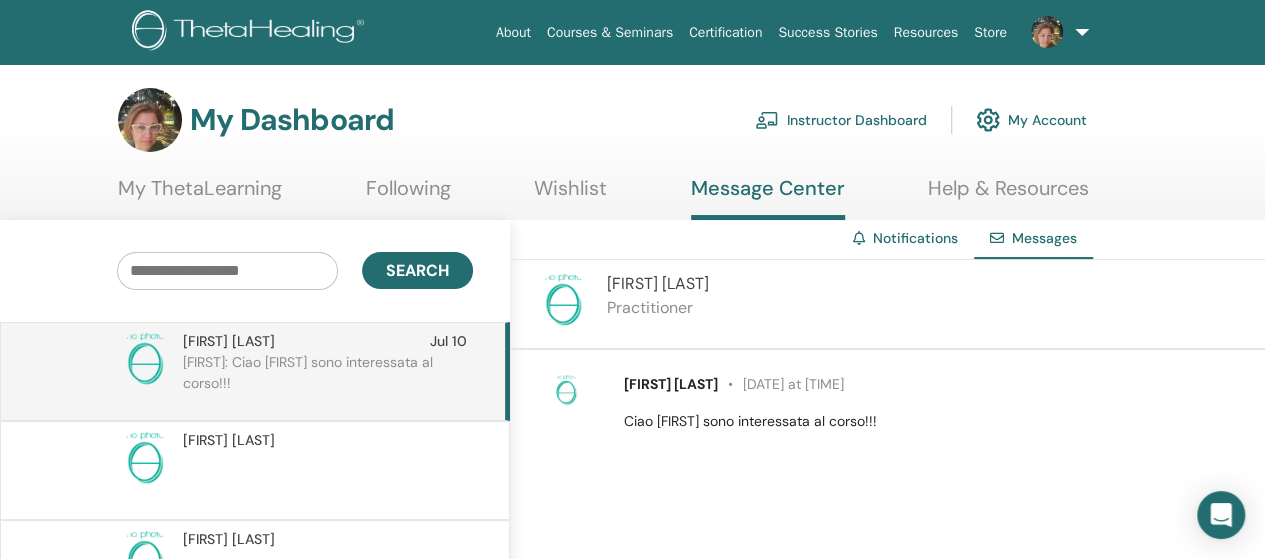 click on "Notifications" at bounding box center [915, 238] 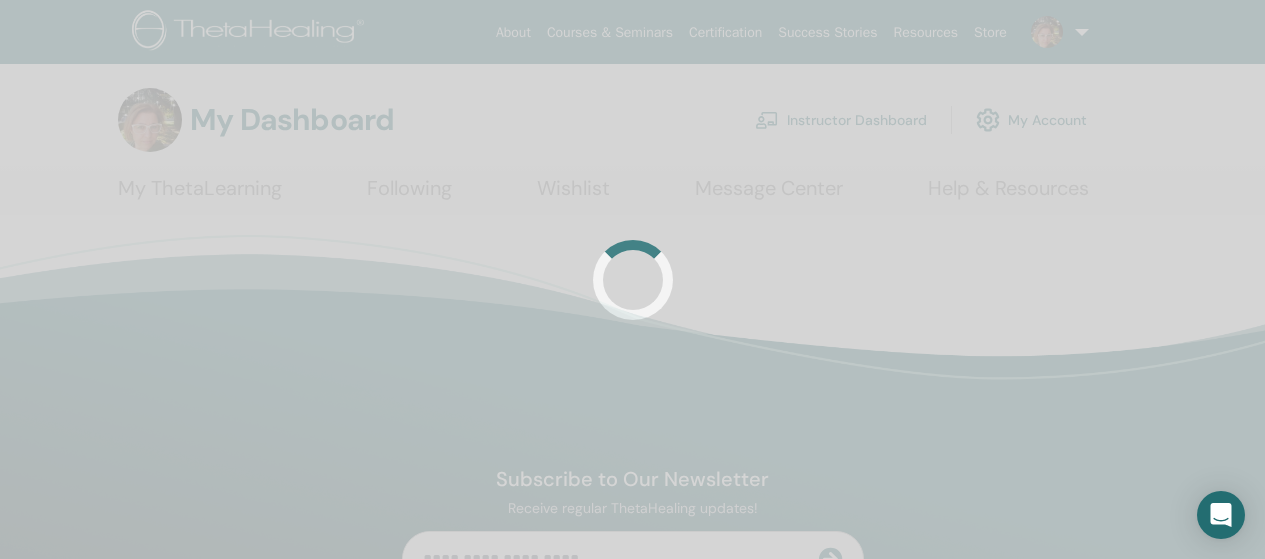 scroll, scrollTop: 0, scrollLeft: 0, axis: both 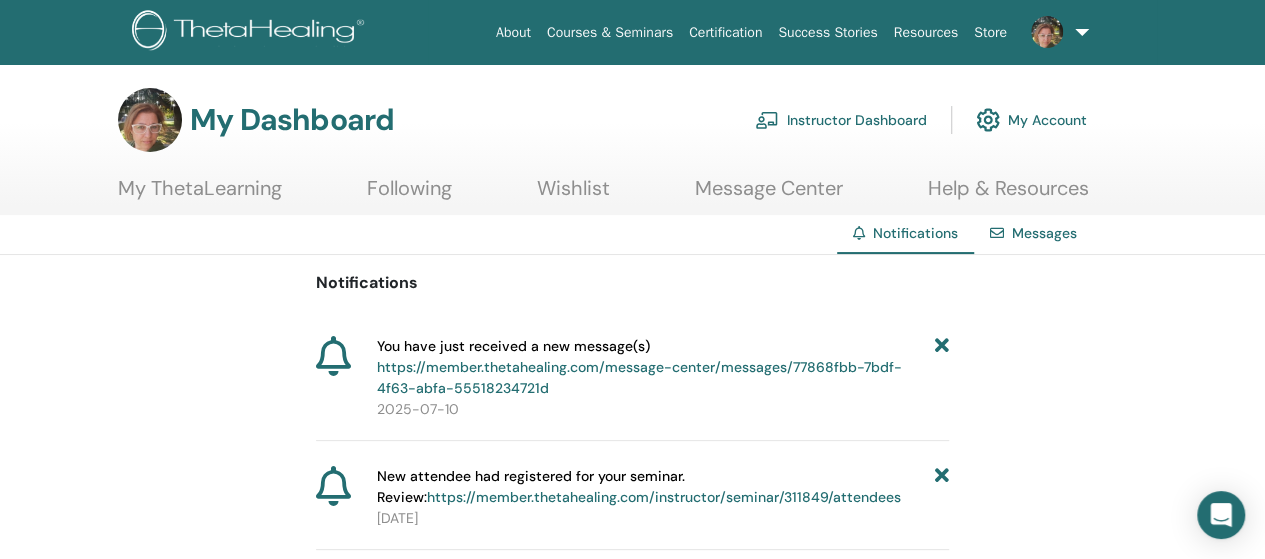 click on "https://member.thetahealing.com/instructor/seminar/311849/attendees" at bounding box center [664, 497] 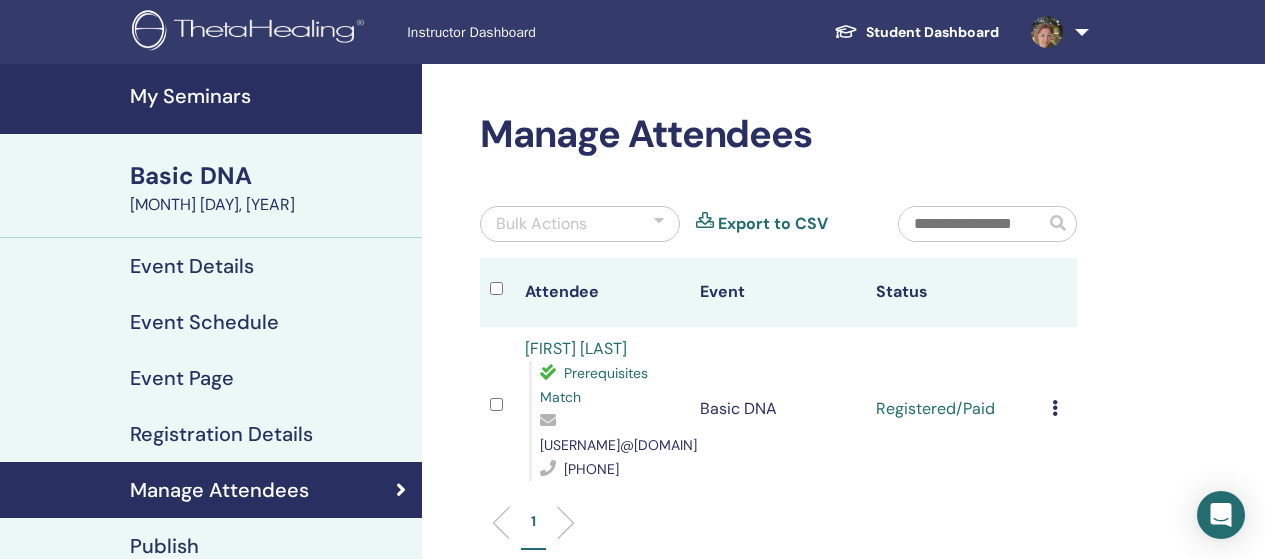 scroll, scrollTop: 0, scrollLeft: 0, axis: both 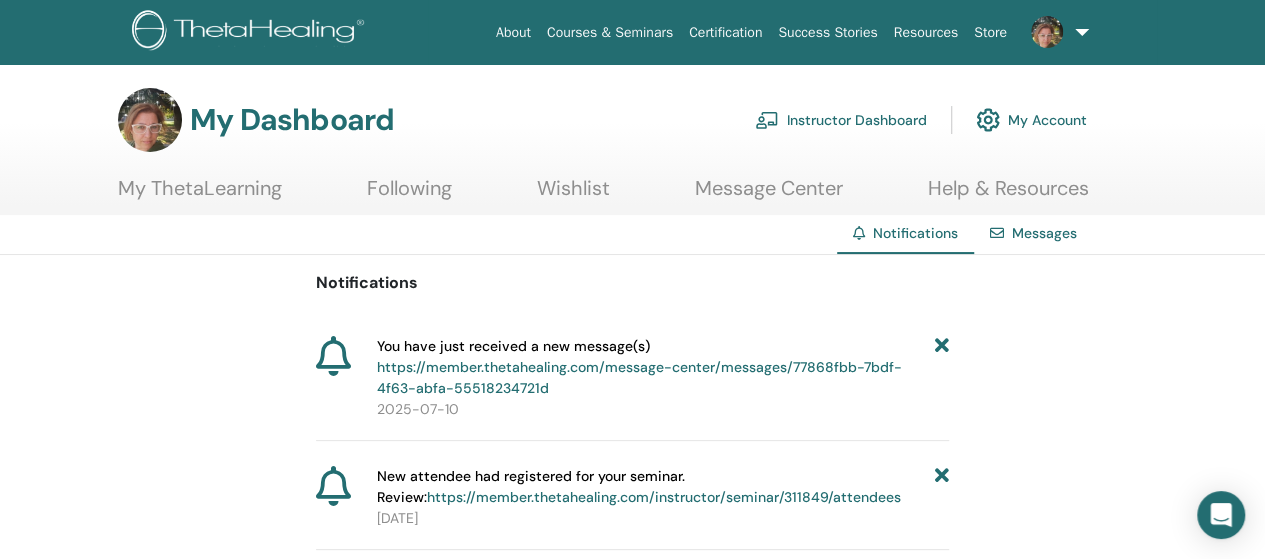 click on "Messages" at bounding box center [1044, 233] 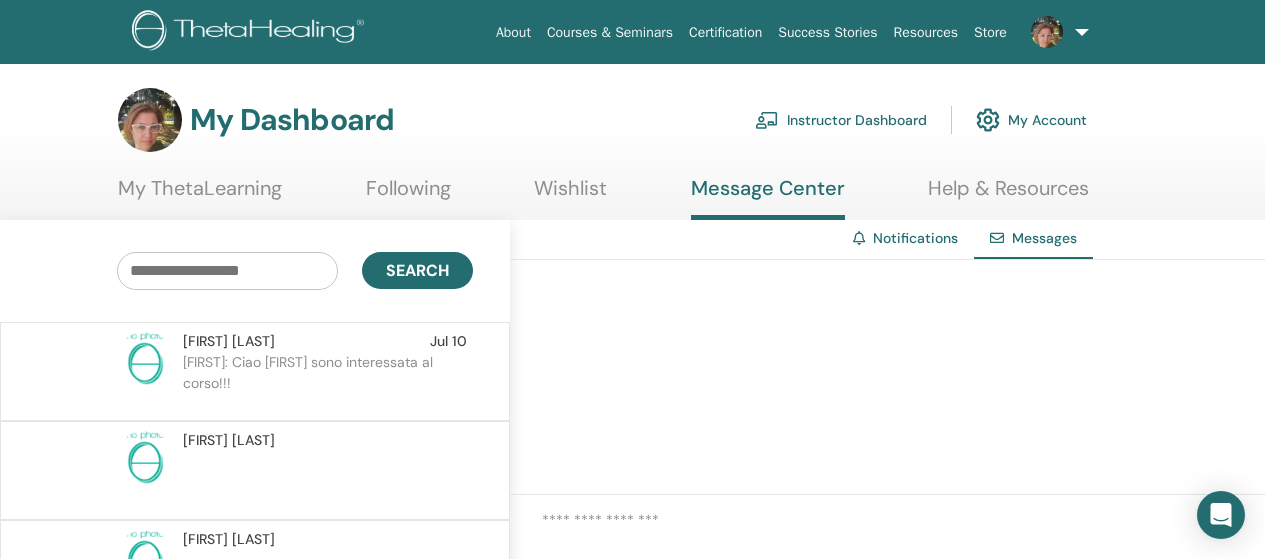 scroll, scrollTop: 0, scrollLeft: 0, axis: both 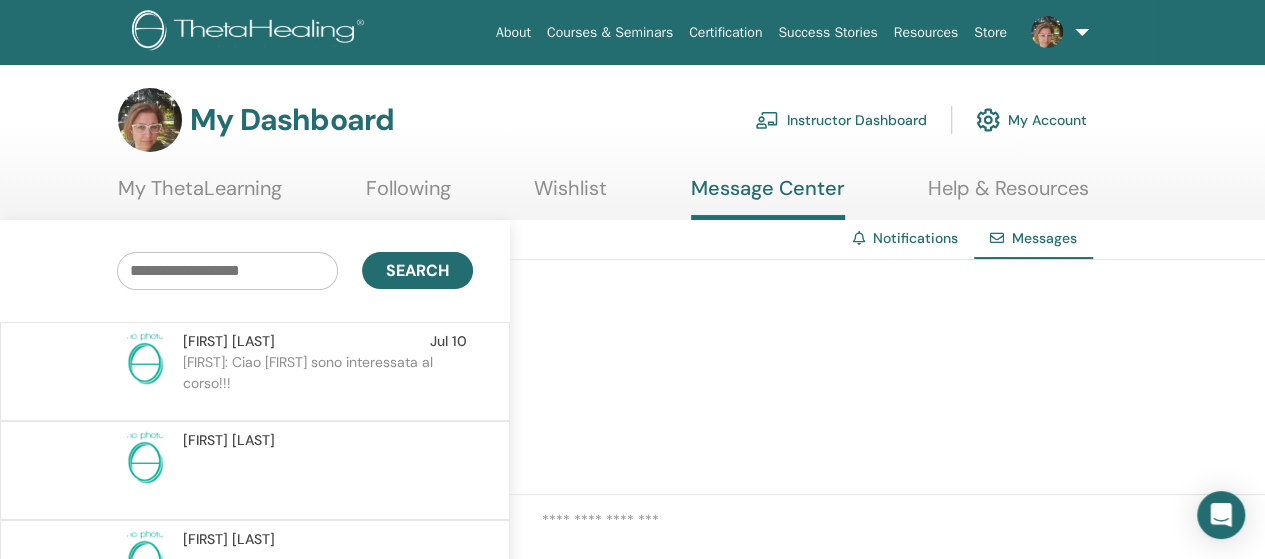 click on "Help & Resources" at bounding box center [1008, 195] 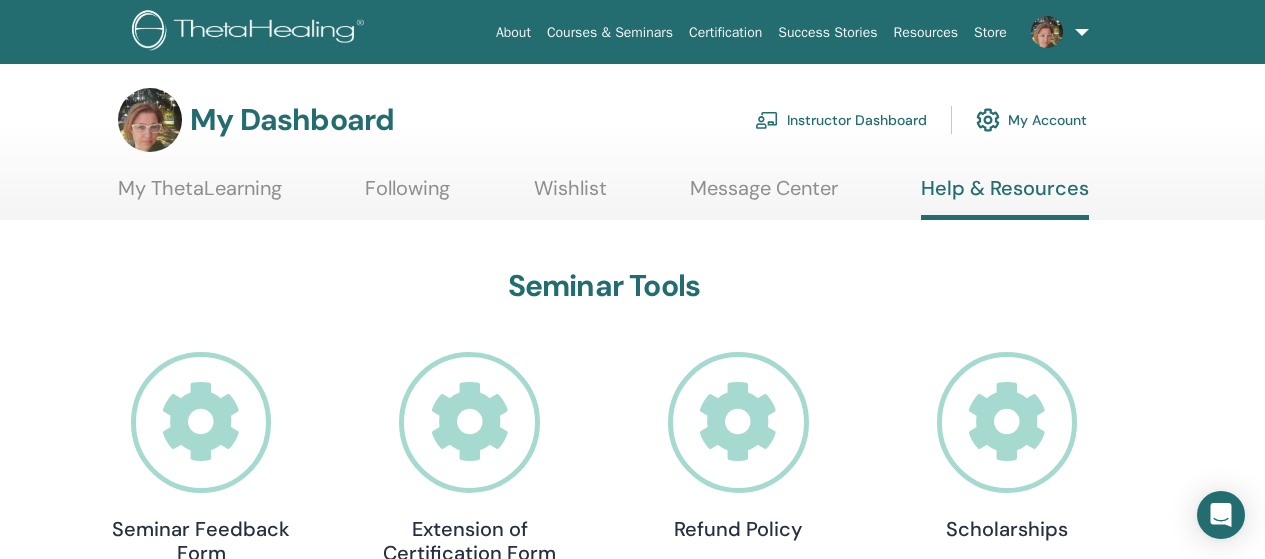 scroll, scrollTop: 0, scrollLeft: 0, axis: both 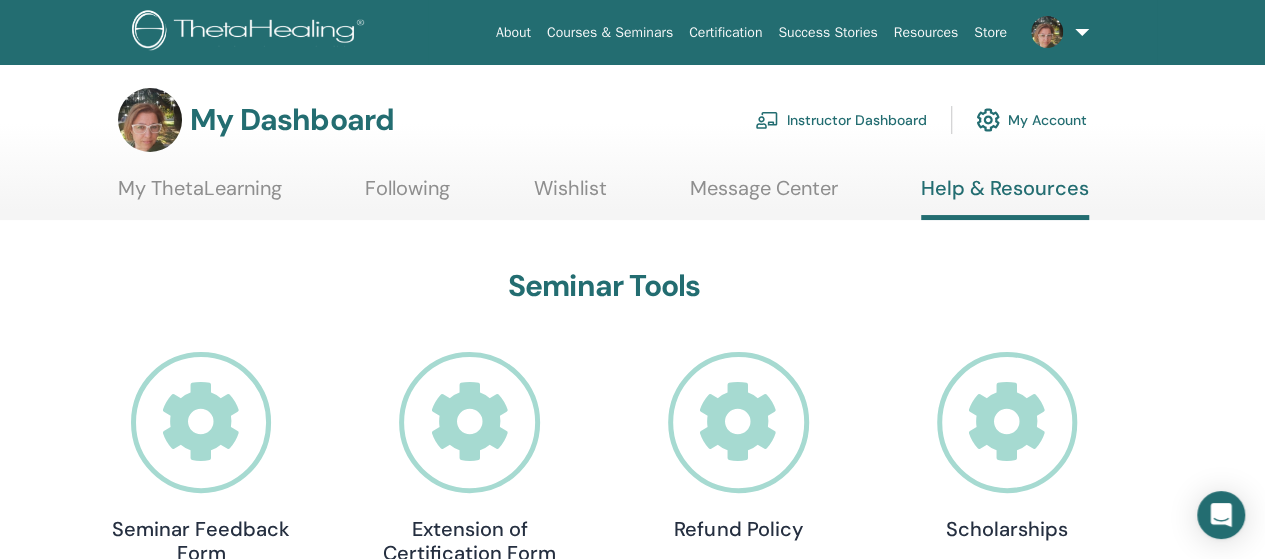click on "Wishlist" at bounding box center [570, 195] 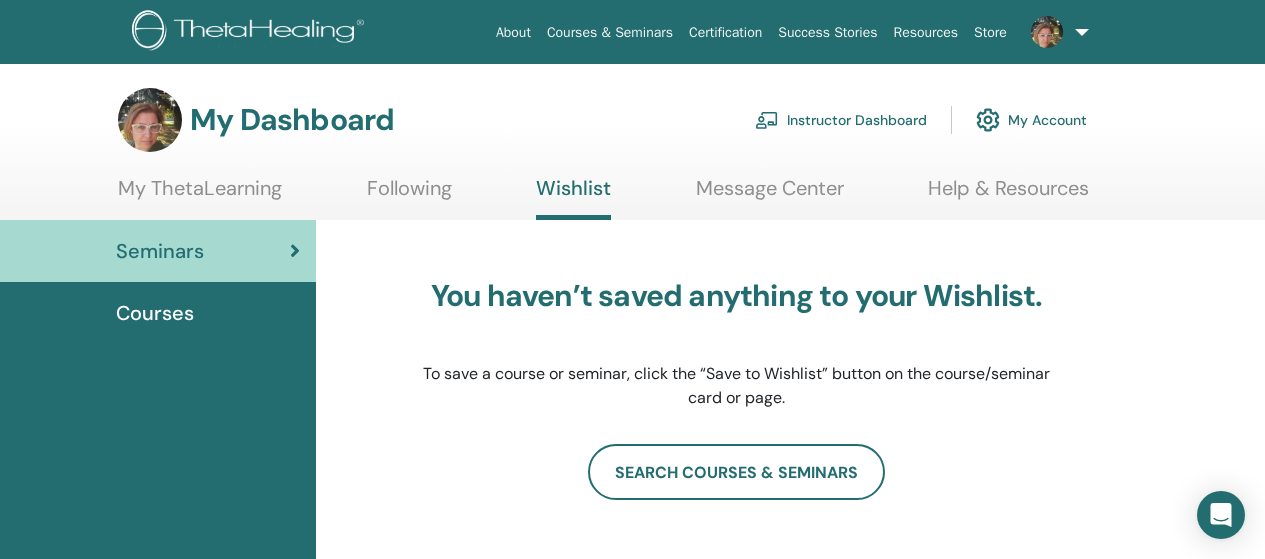 scroll, scrollTop: 0, scrollLeft: 0, axis: both 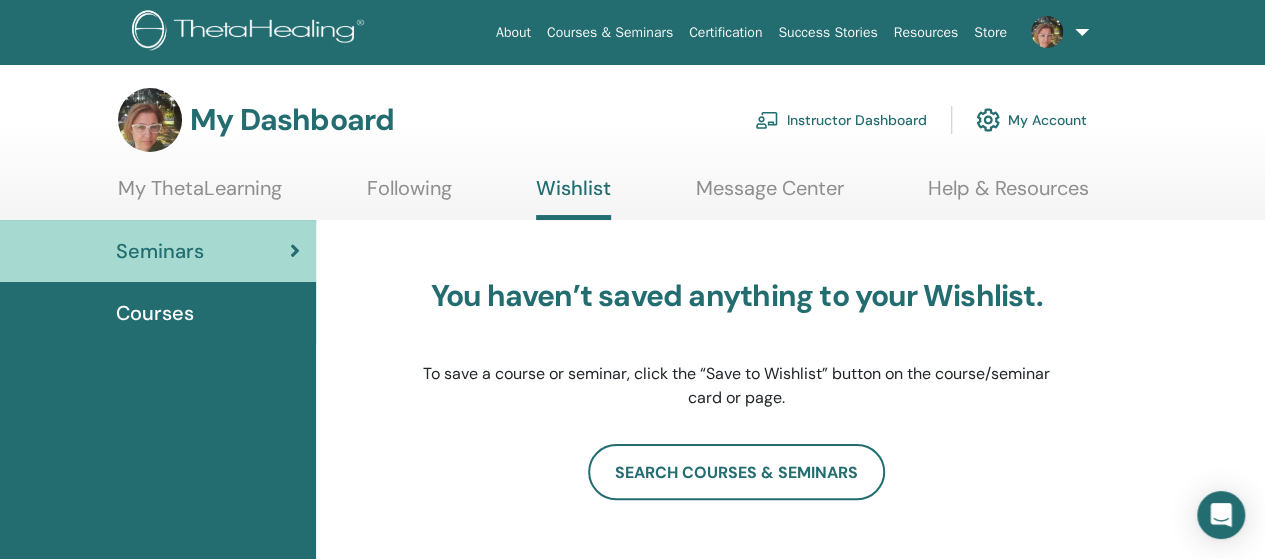 click on "My Account" at bounding box center (1031, 120) 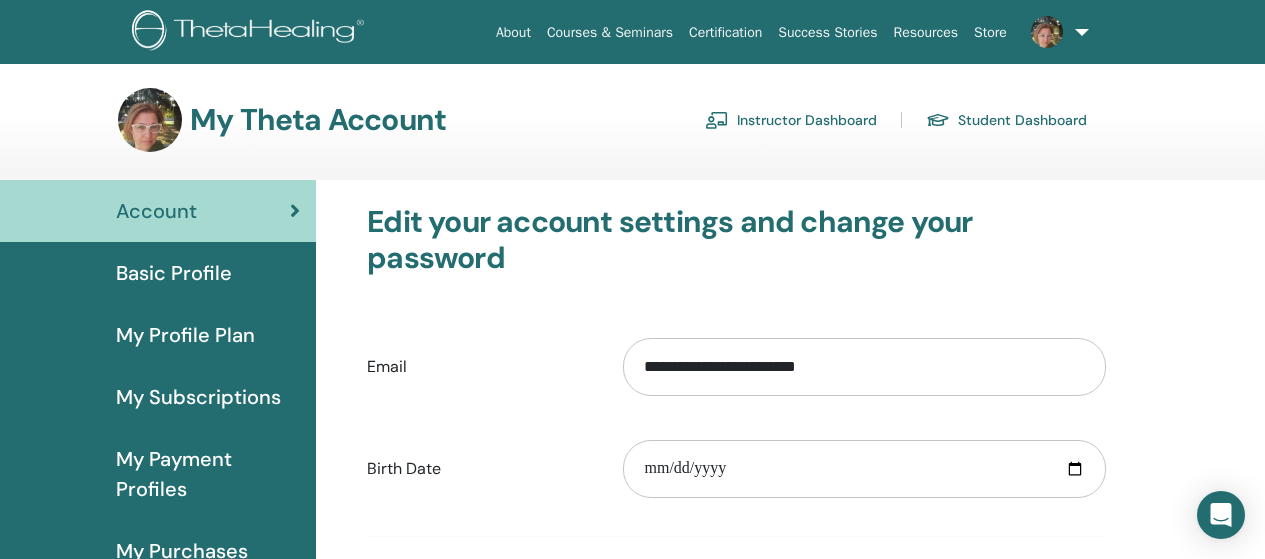 scroll, scrollTop: 0, scrollLeft: 0, axis: both 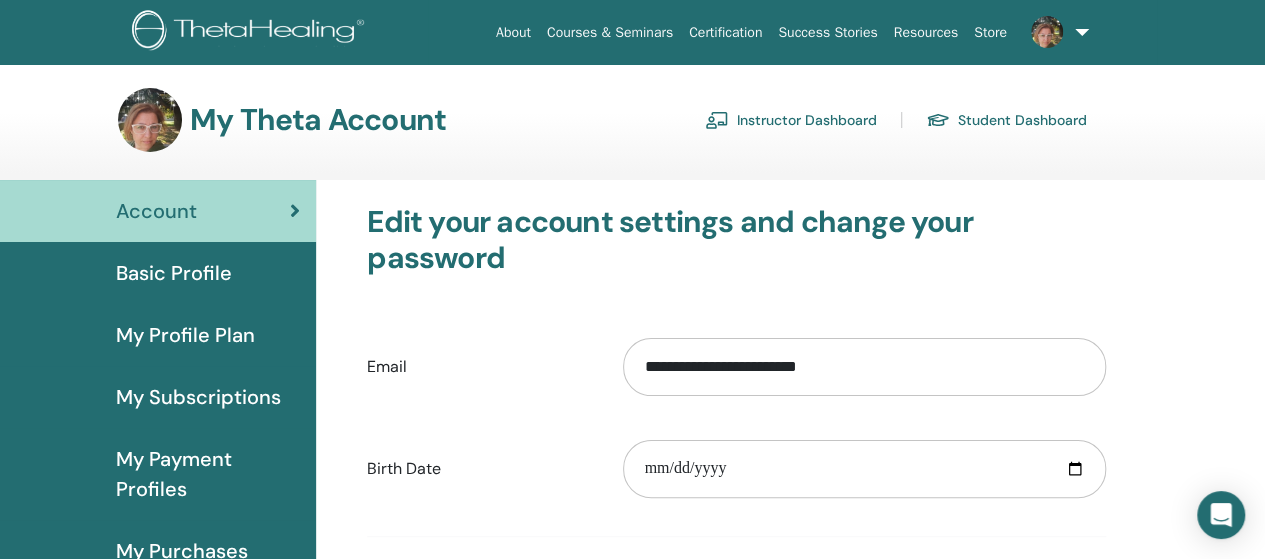 click on "Instructor Dashboard" at bounding box center (791, 120) 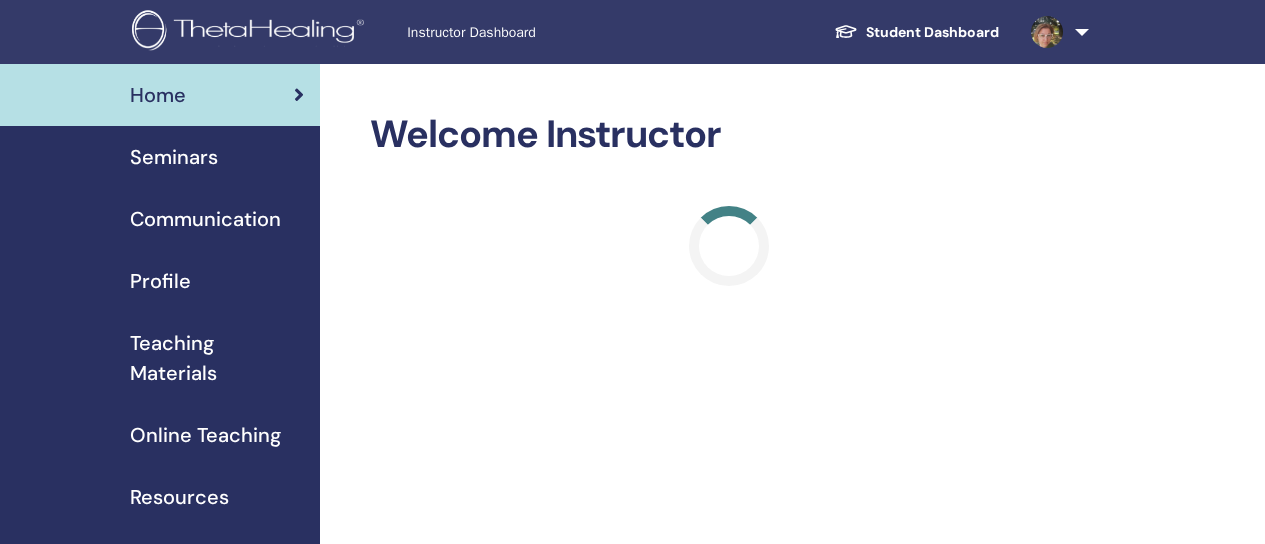 scroll, scrollTop: 0, scrollLeft: 0, axis: both 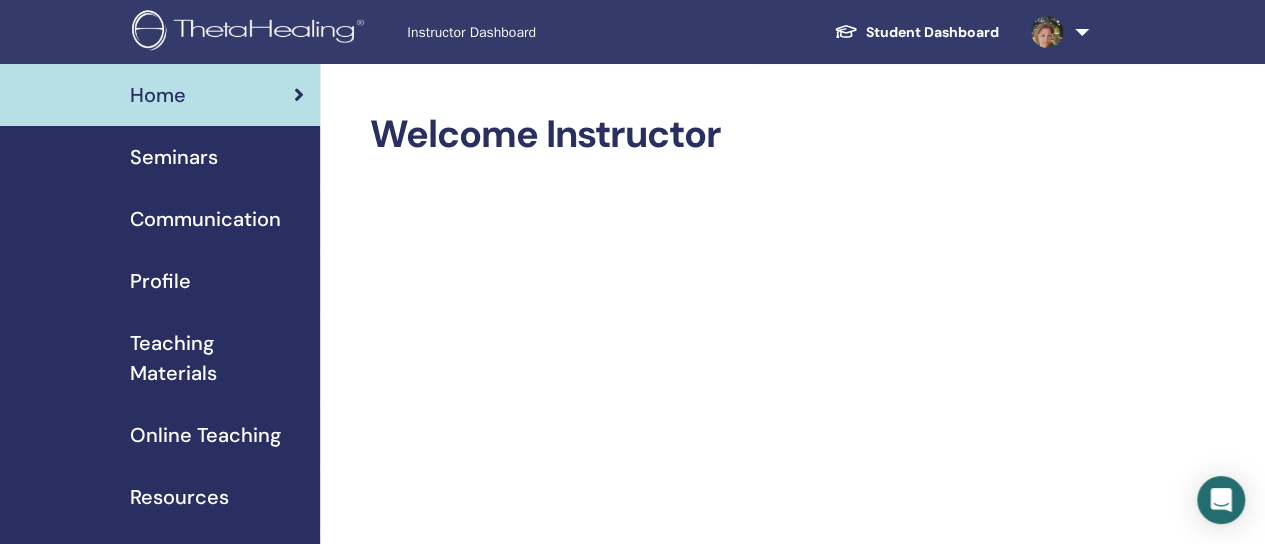 click at bounding box center [1056, 32] 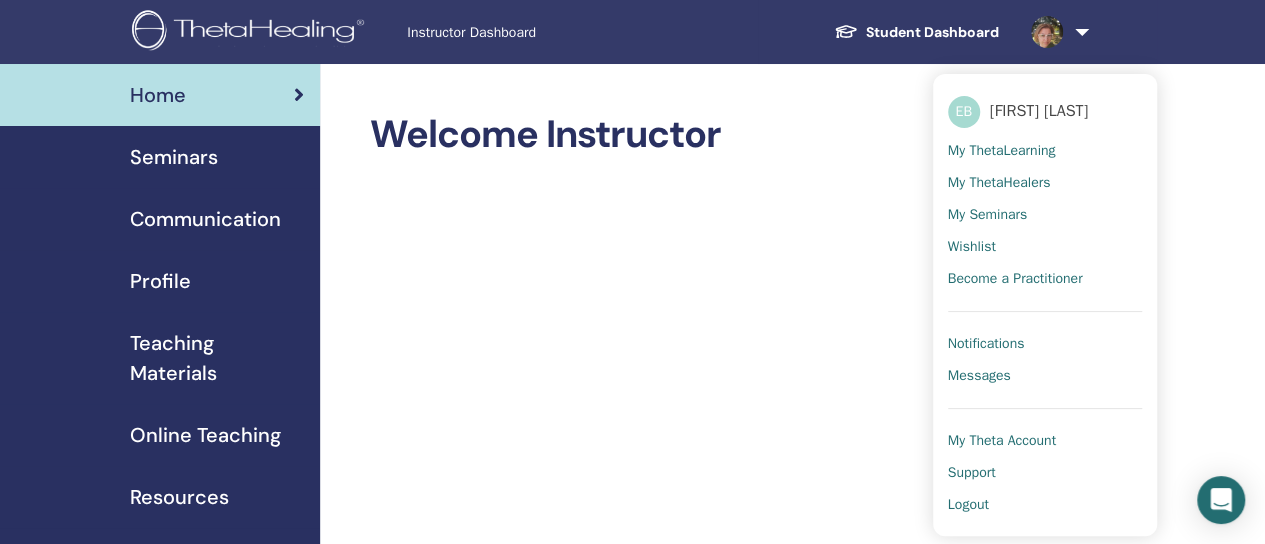 click on "My Theta Account" at bounding box center (1002, 441) 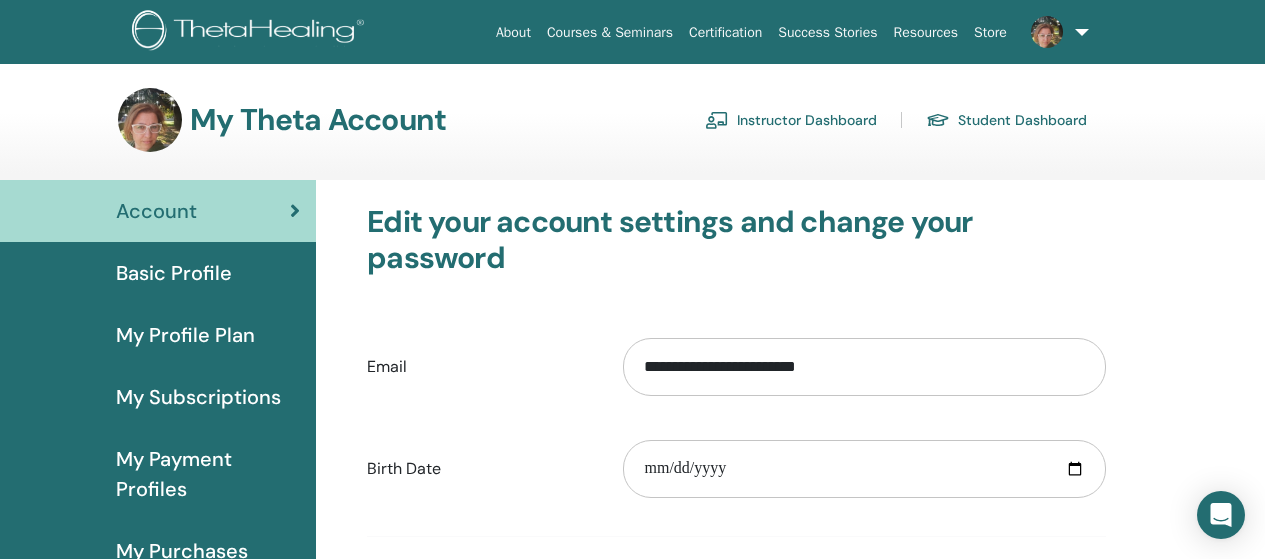 scroll, scrollTop: 0, scrollLeft: 0, axis: both 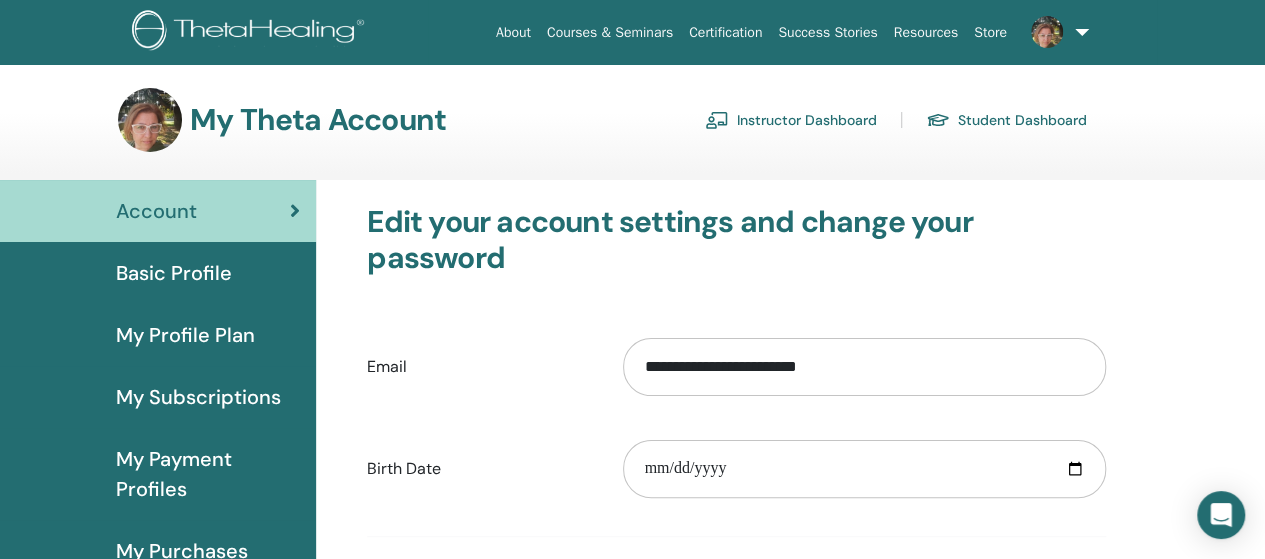 click on "Courses & Seminars" at bounding box center [610, 32] 